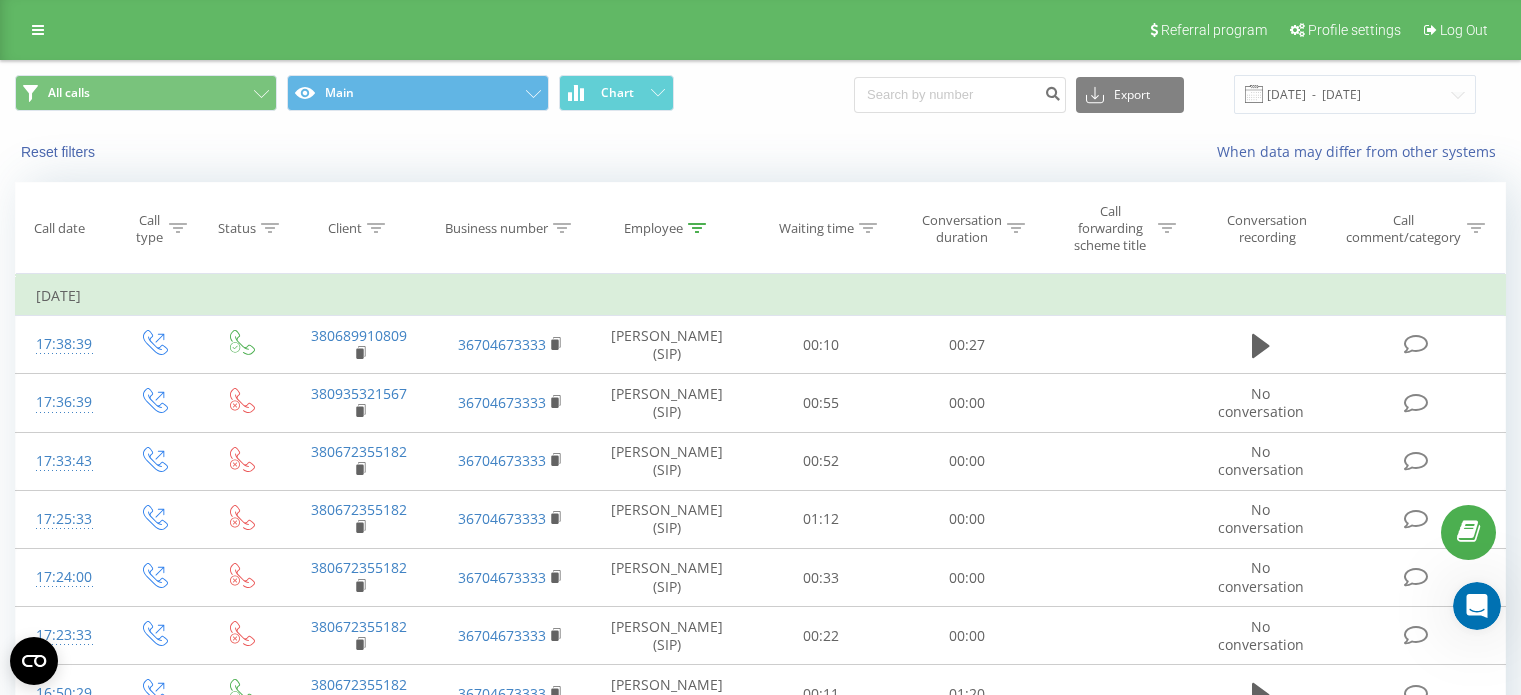 scroll, scrollTop: 470, scrollLeft: 0, axis: vertical 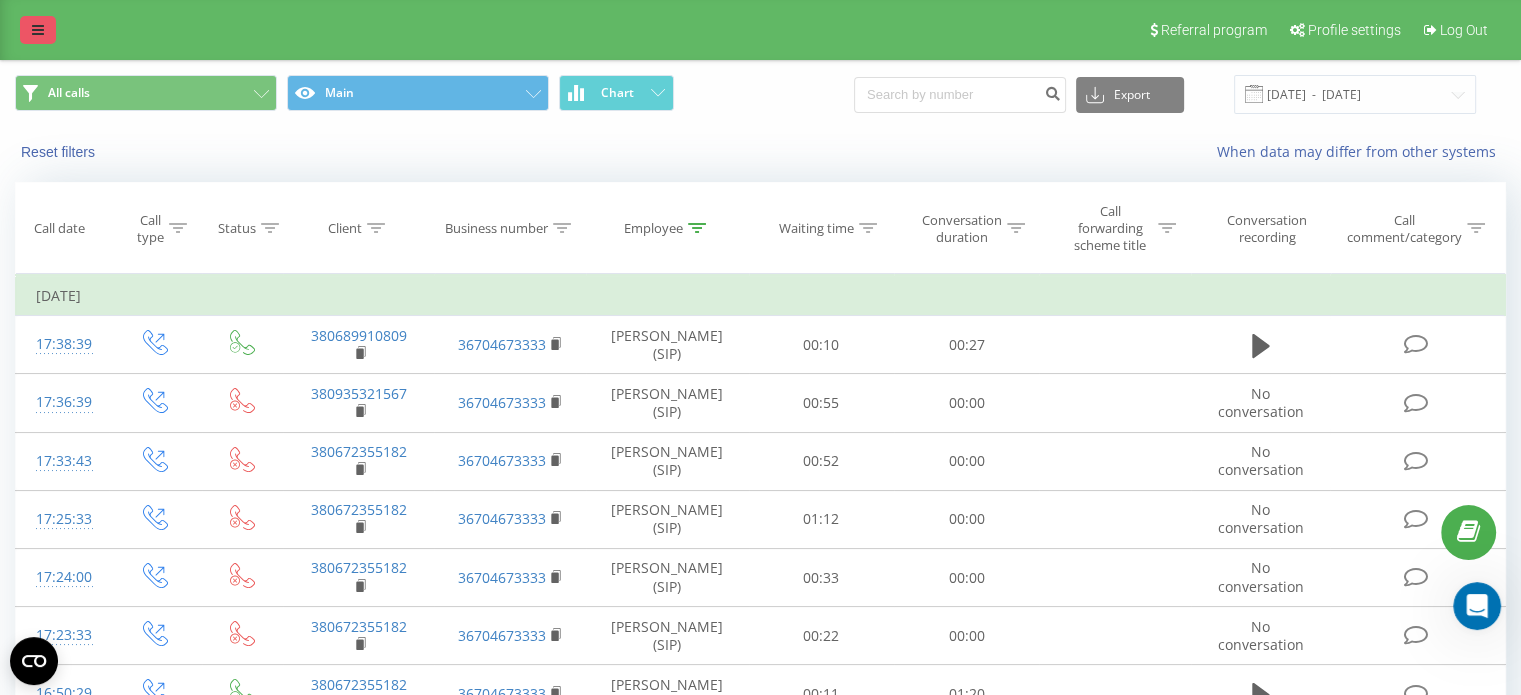 click at bounding box center [38, 30] 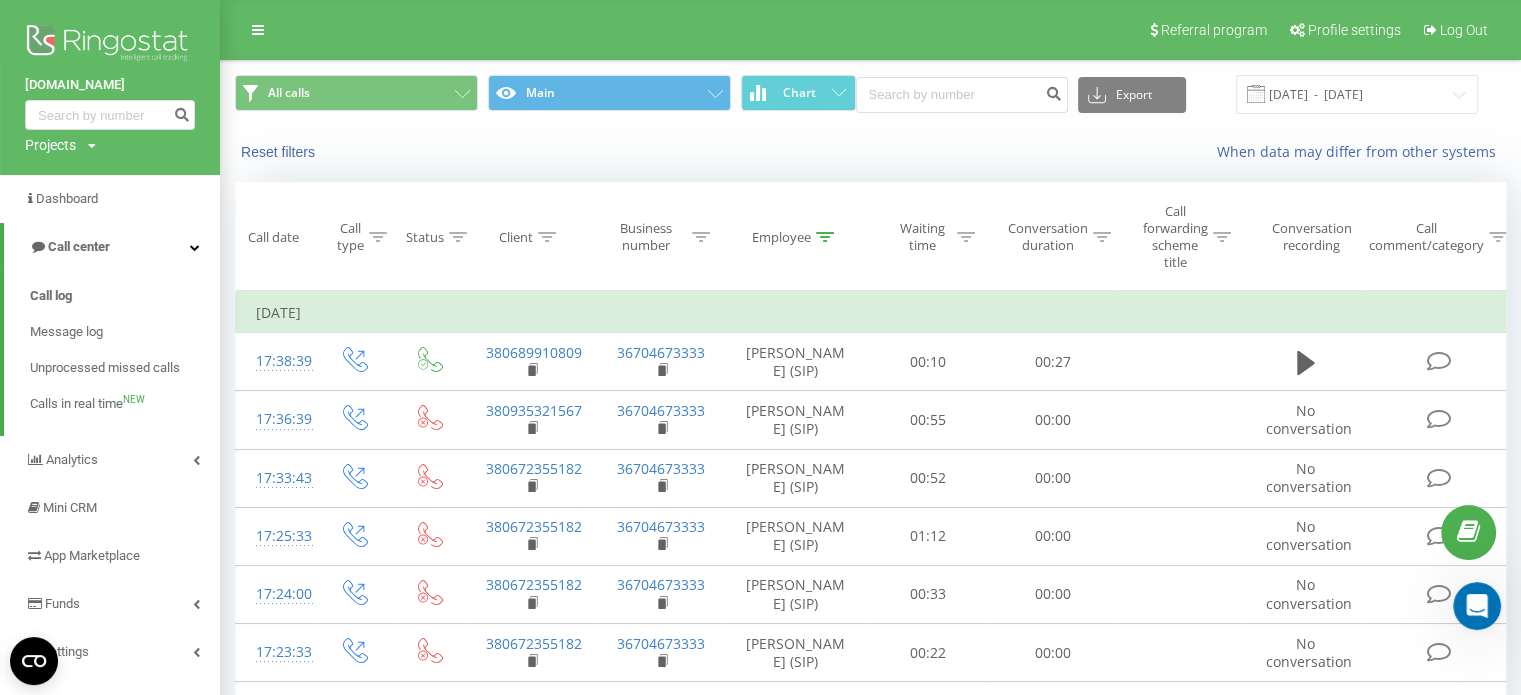 click on "Reset filters" at bounding box center (464, 152) 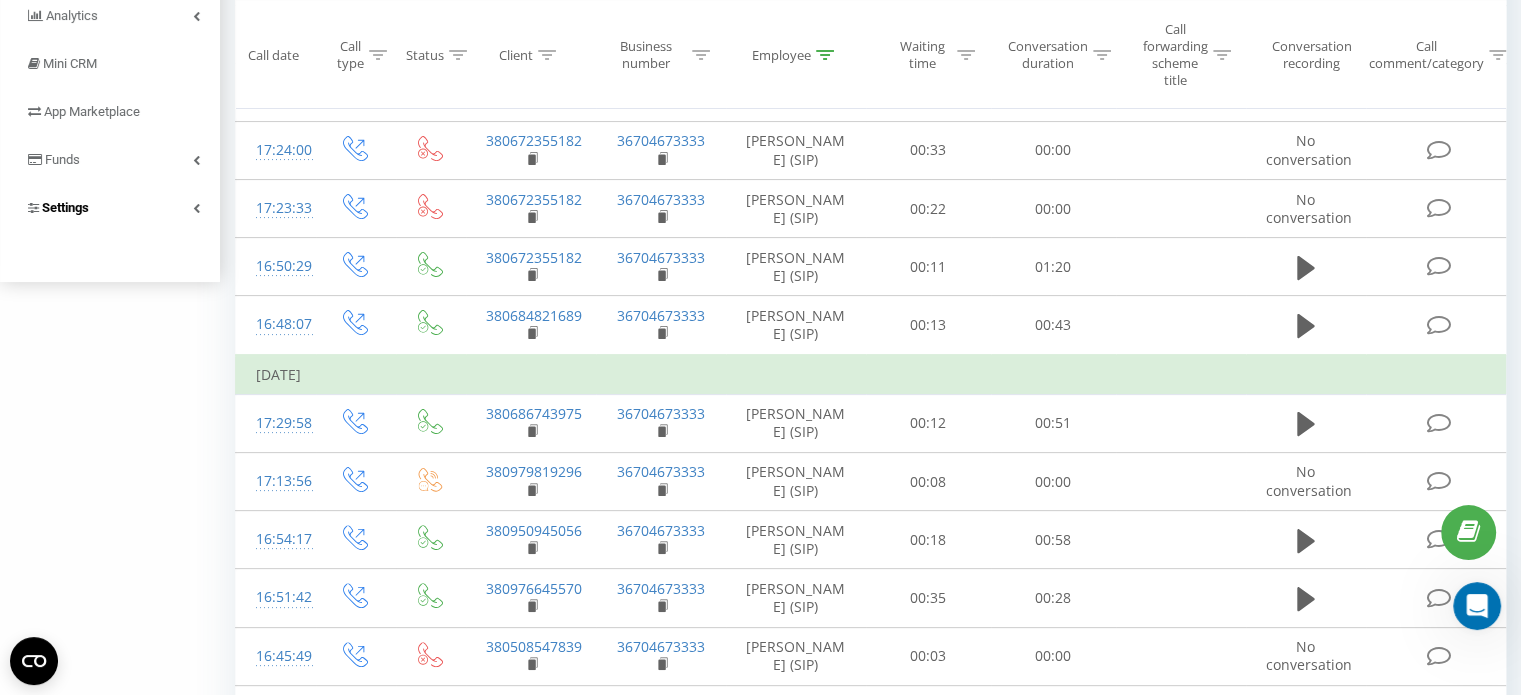 click on "Settings" at bounding box center (110, 208) 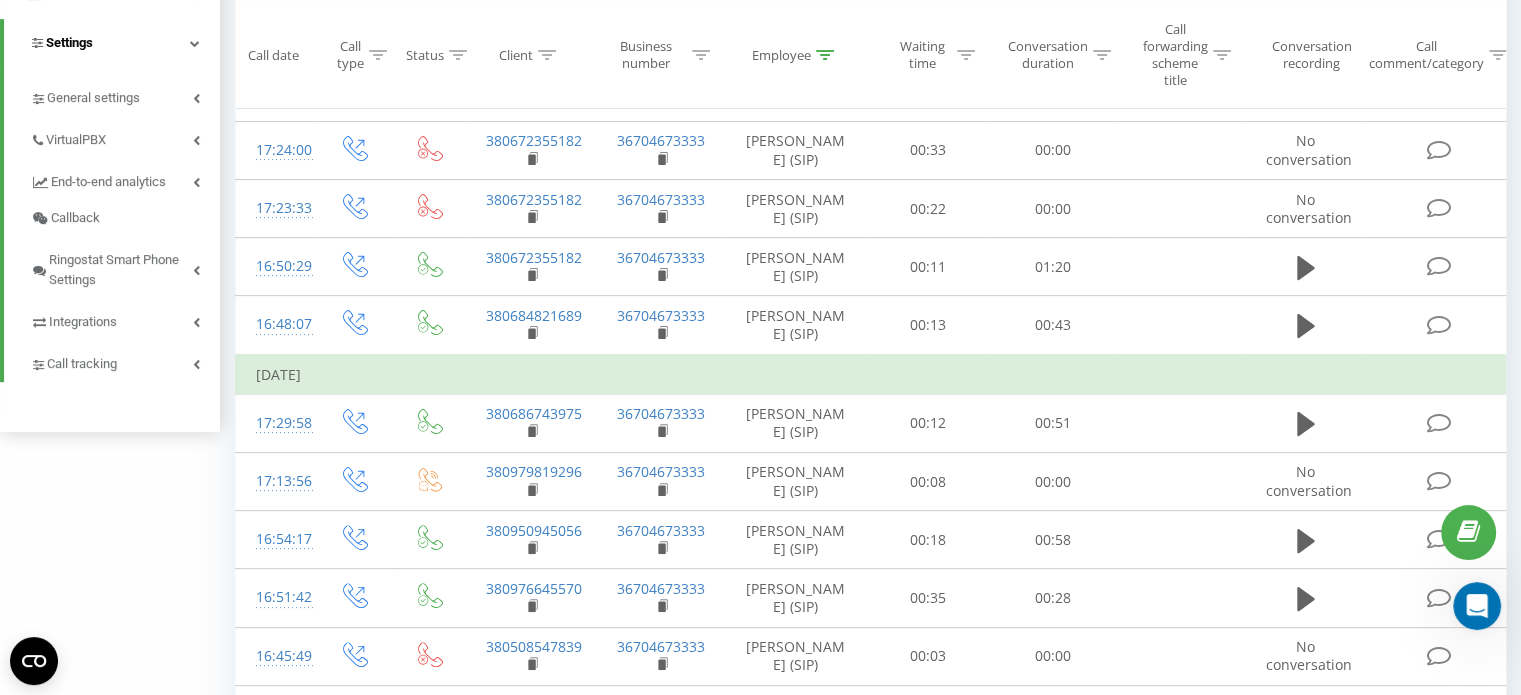 scroll, scrollTop: 280, scrollLeft: 0, axis: vertical 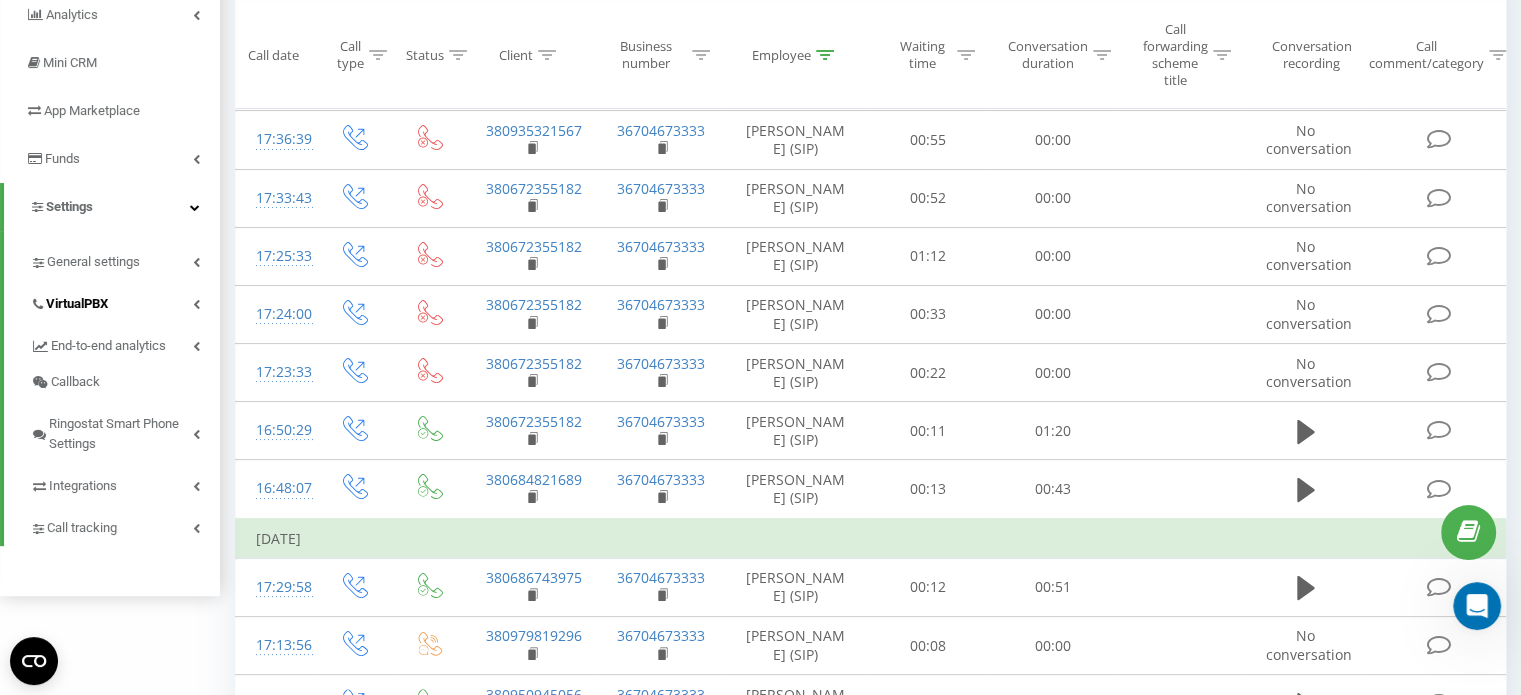 click on "VirtualPBX" at bounding box center (77, 304) 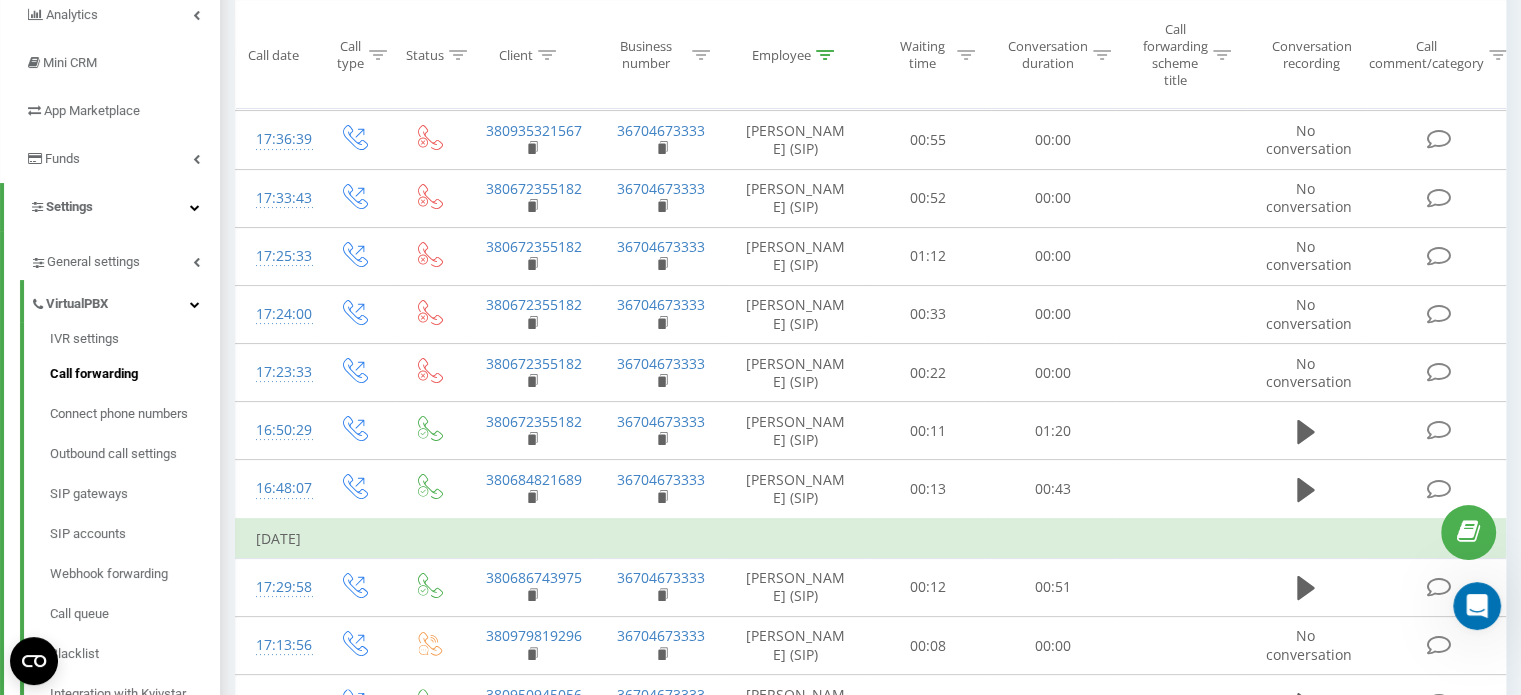 click on "Call forwarding" at bounding box center (135, 374) 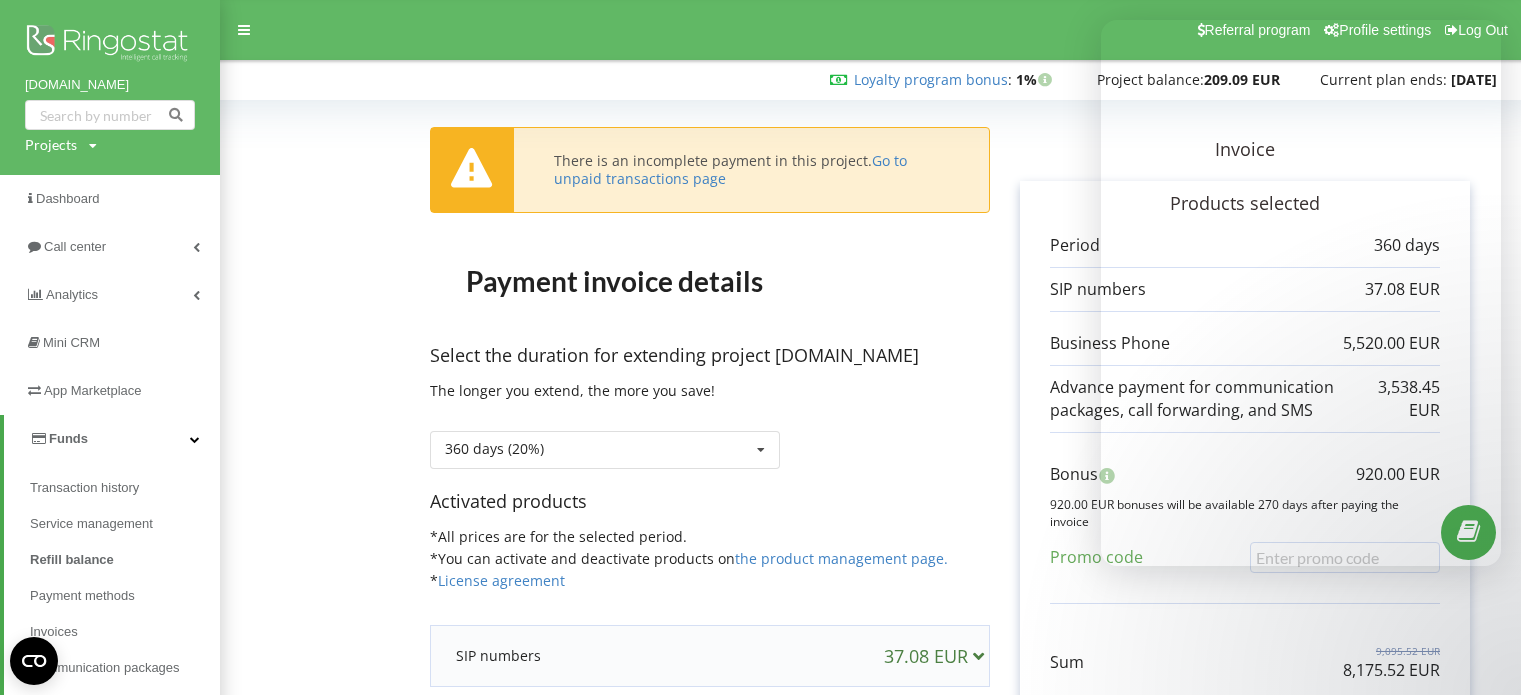 scroll, scrollTop: 335, scrollLeft: 0, axis: vertical 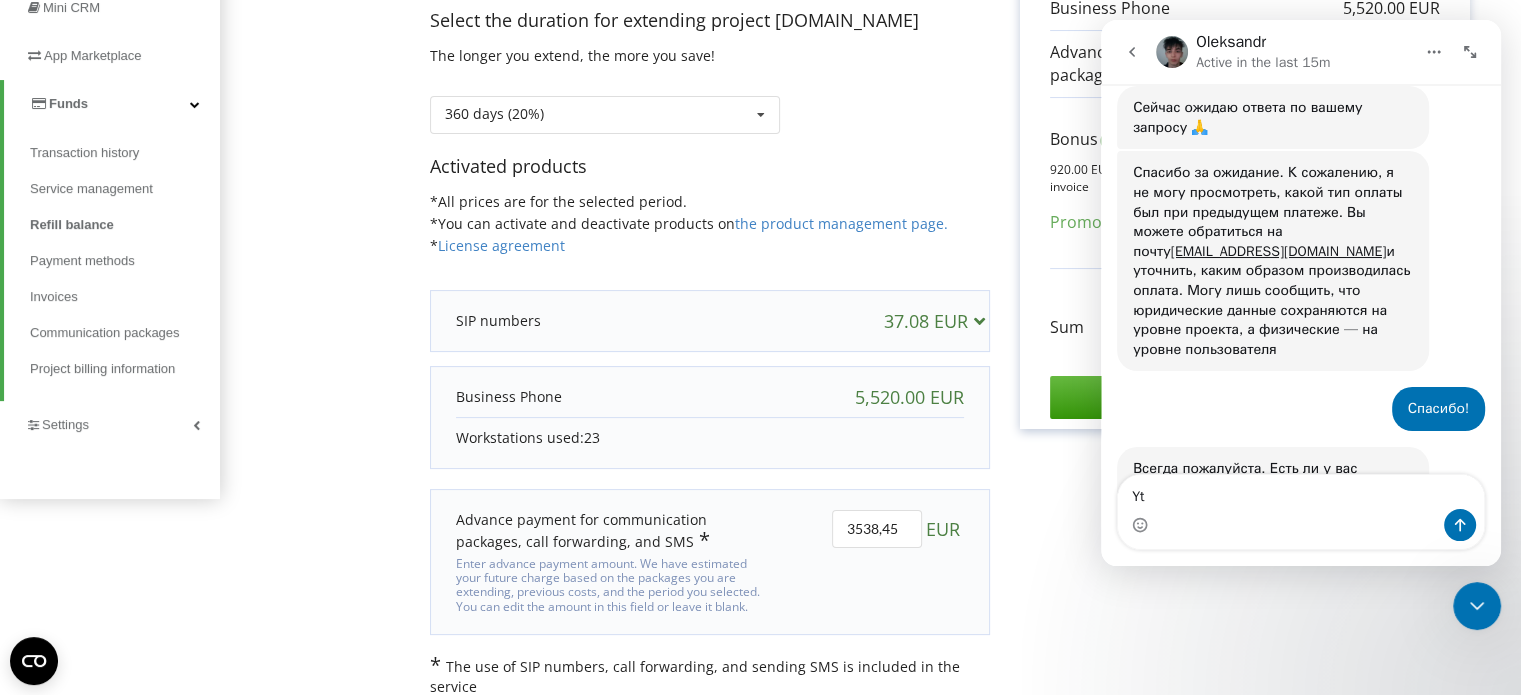 type on "Y" 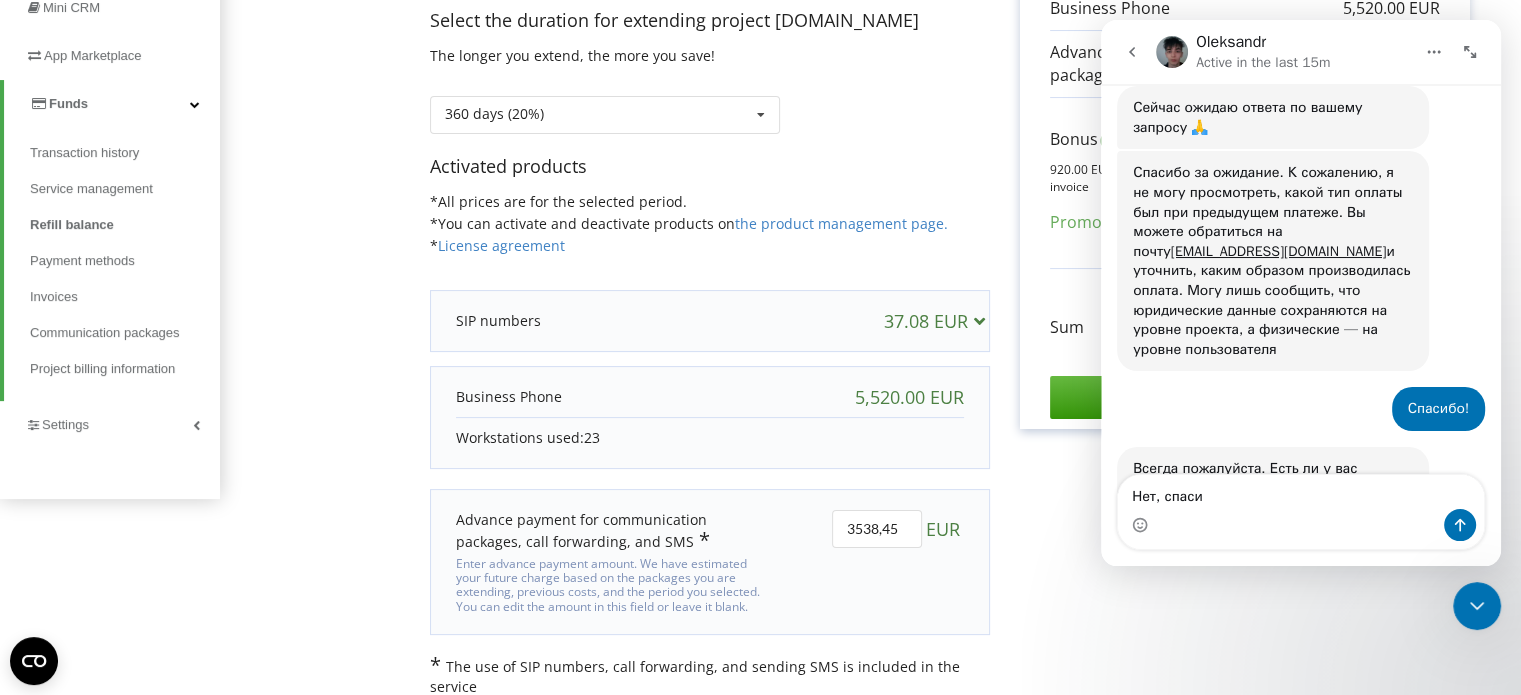 type on "Нет, спаси" 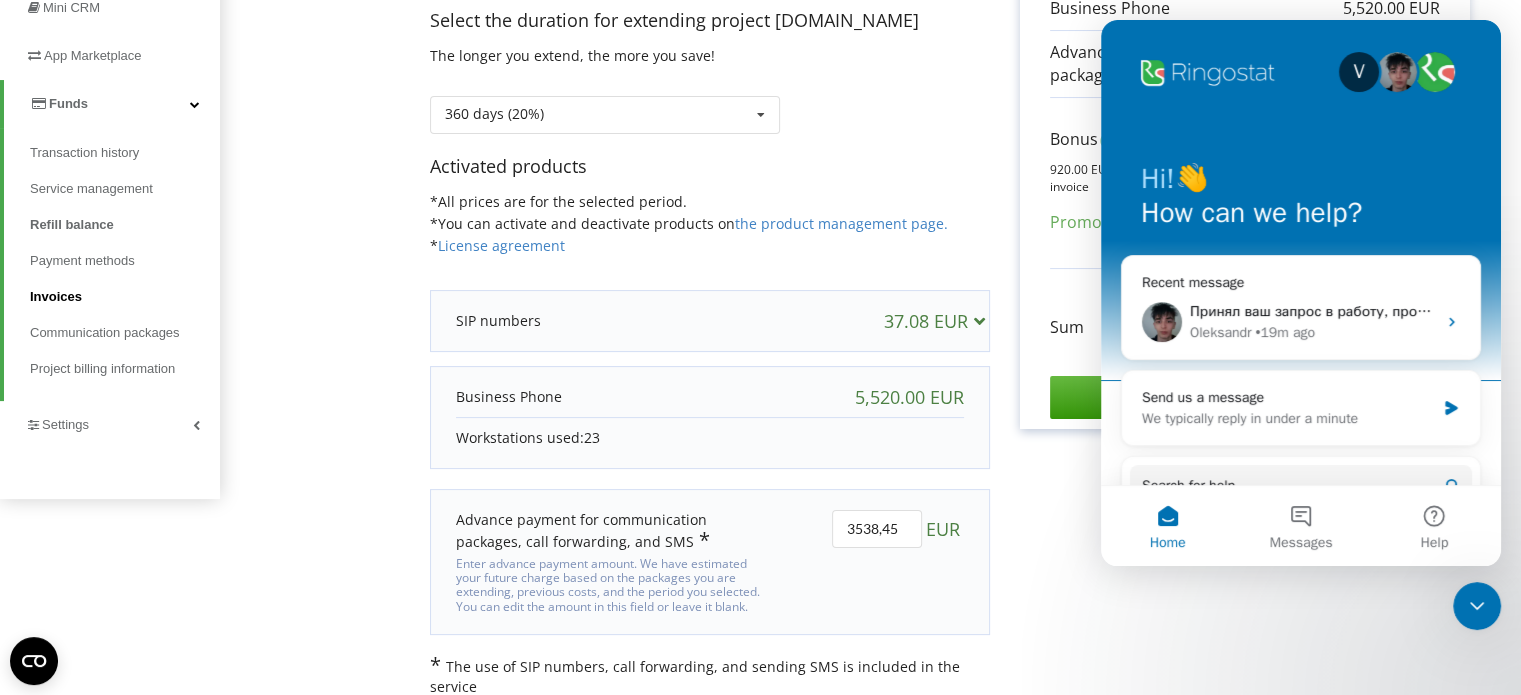 click on "Invoices" at bounding box center (56, 297) 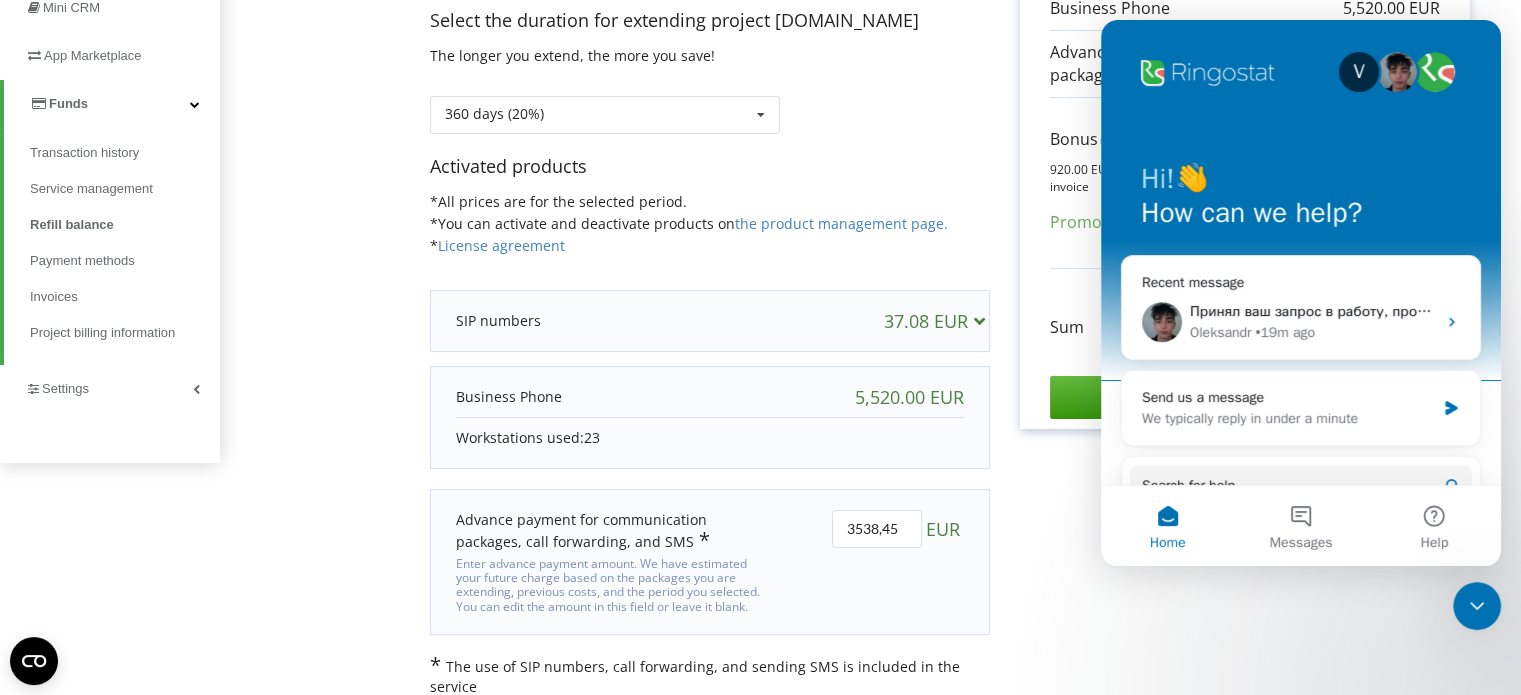 click on "There is an incomplete payment in this project.  Go to unpaid transactions page
Payment invoice details
Select the duration for extending project  nixstech.com
The longer you extend, the more you save!
Activated products" at bounding box center [870, 234] 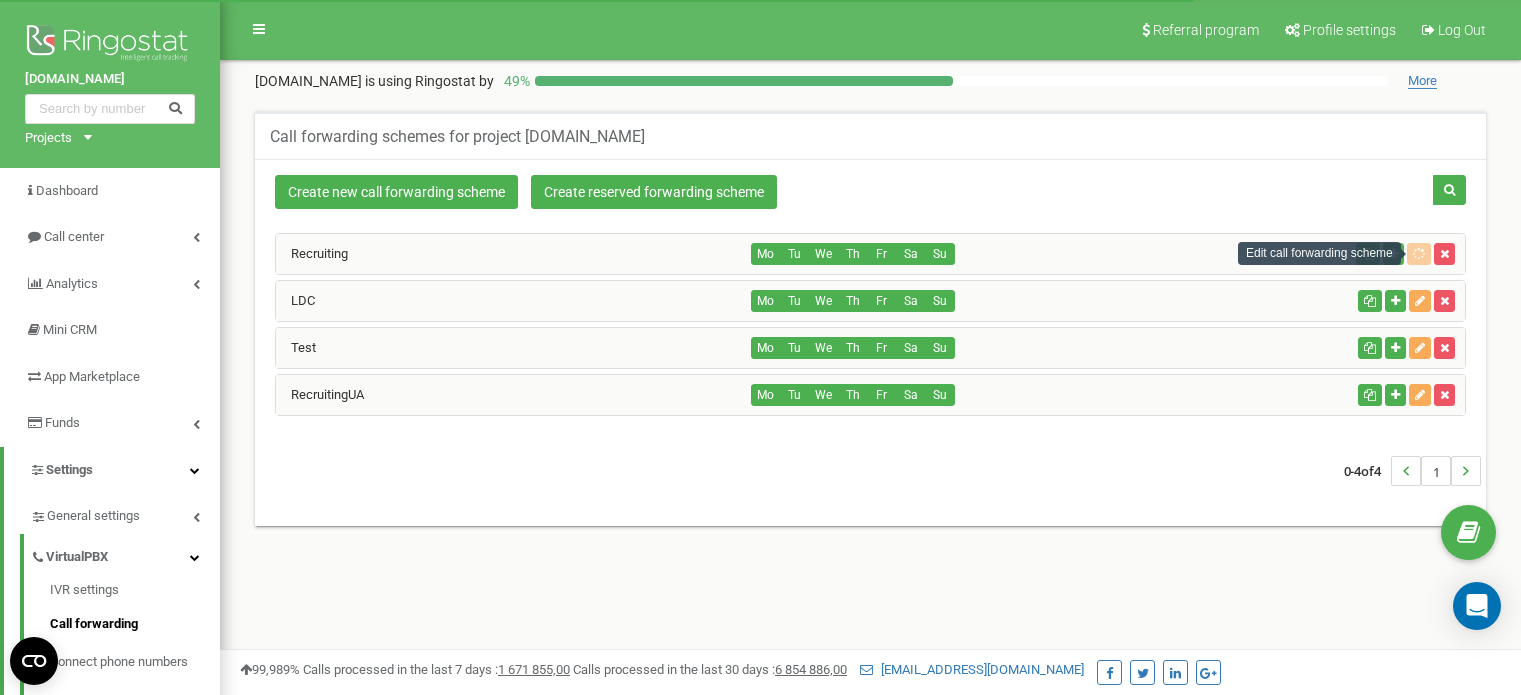 scroll, scrollTop: 0, scrollLeft: 0, axis: both 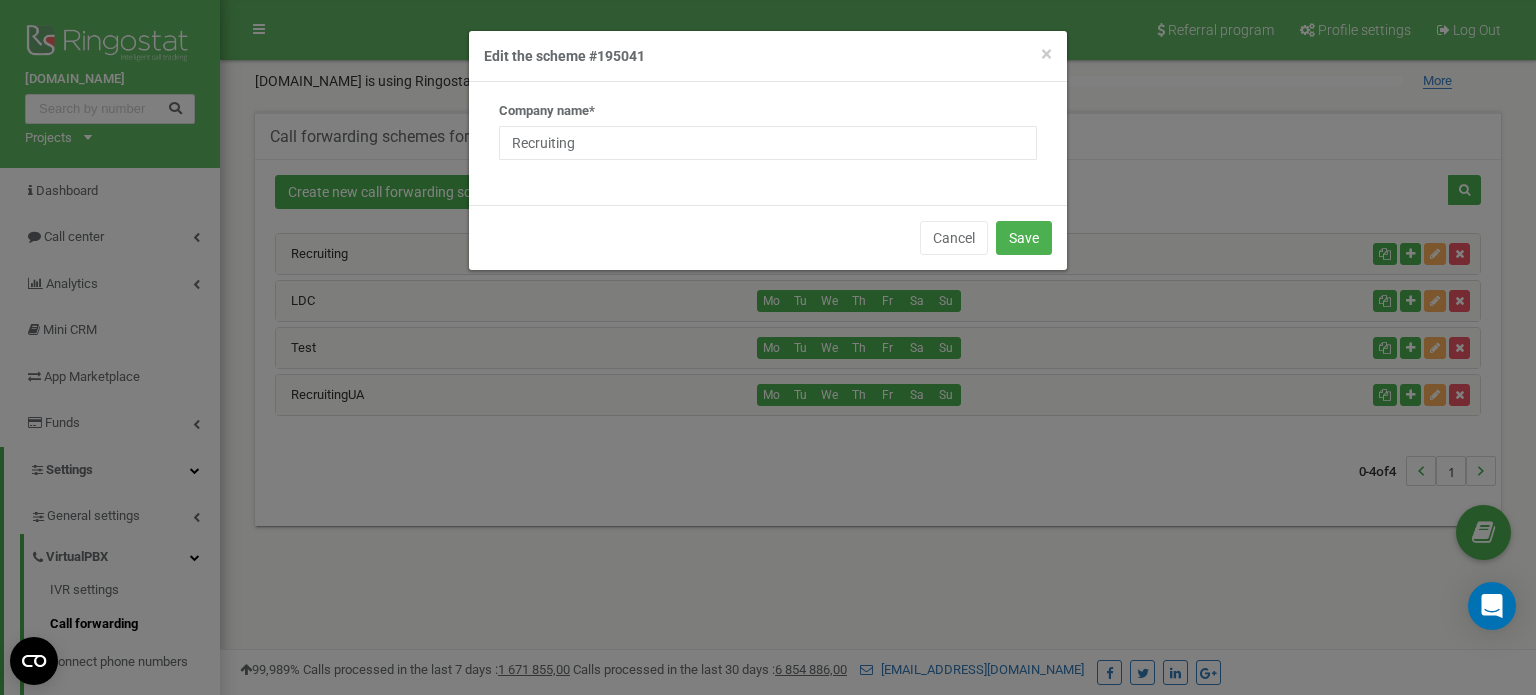 click on "Cancel
Save" at bounding box center [768, 237] 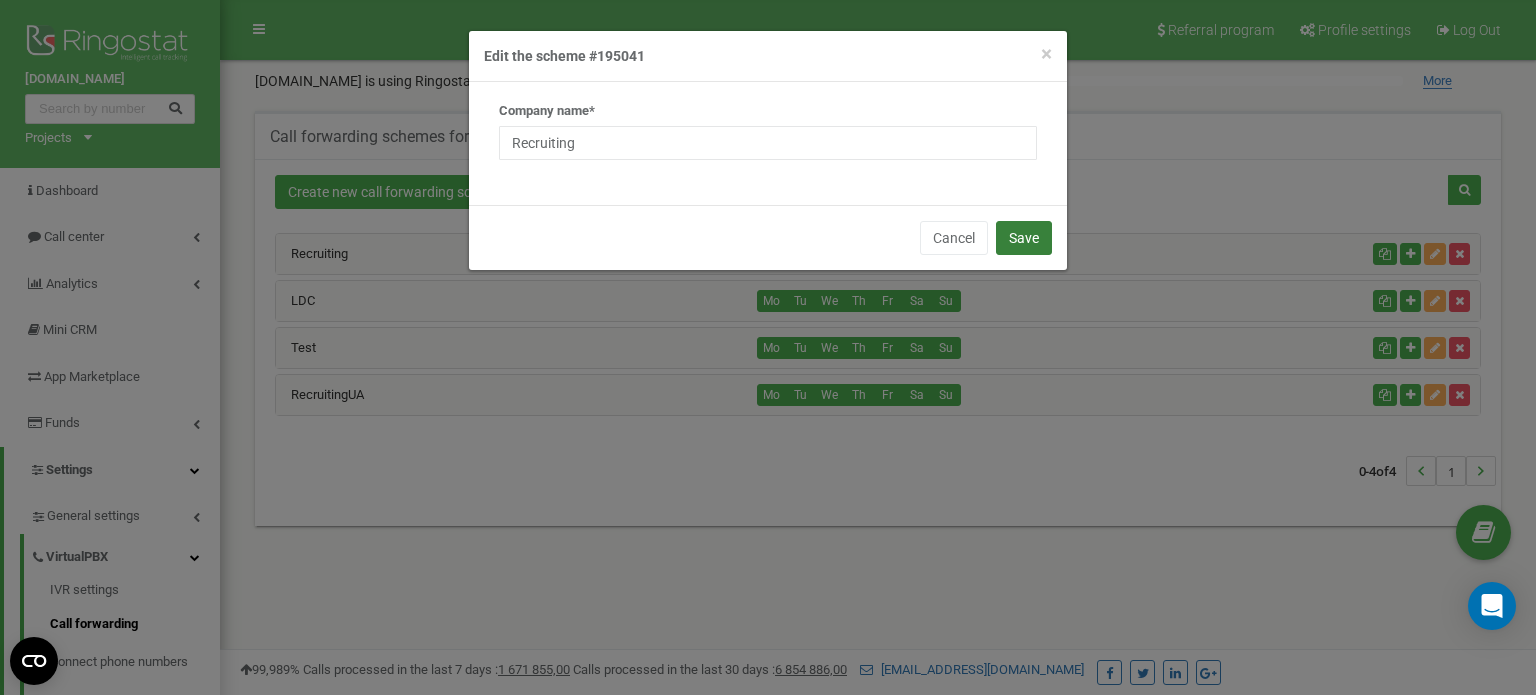 click on "Save" at bounding box center (1024, 238) 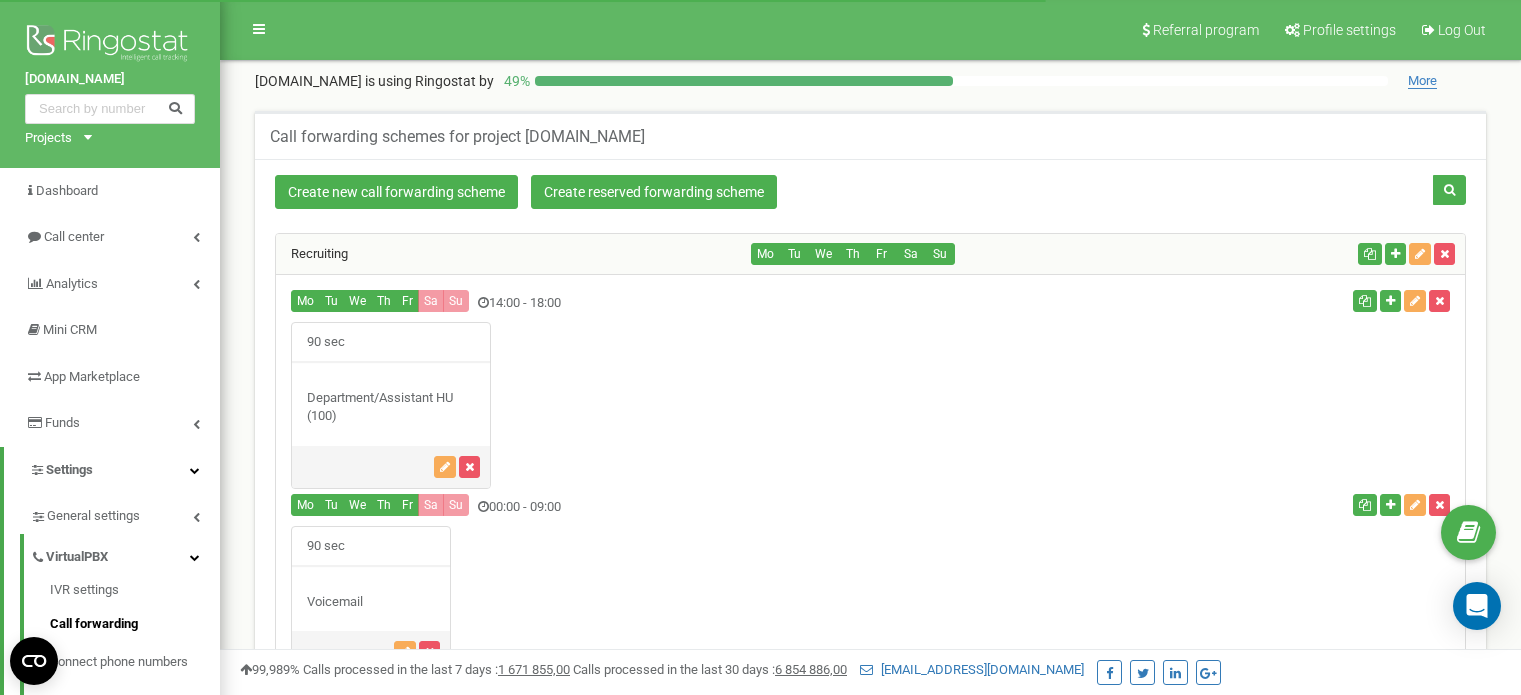 scroll, scrollTop: 580, scrollLeft: 0, axis: vertical 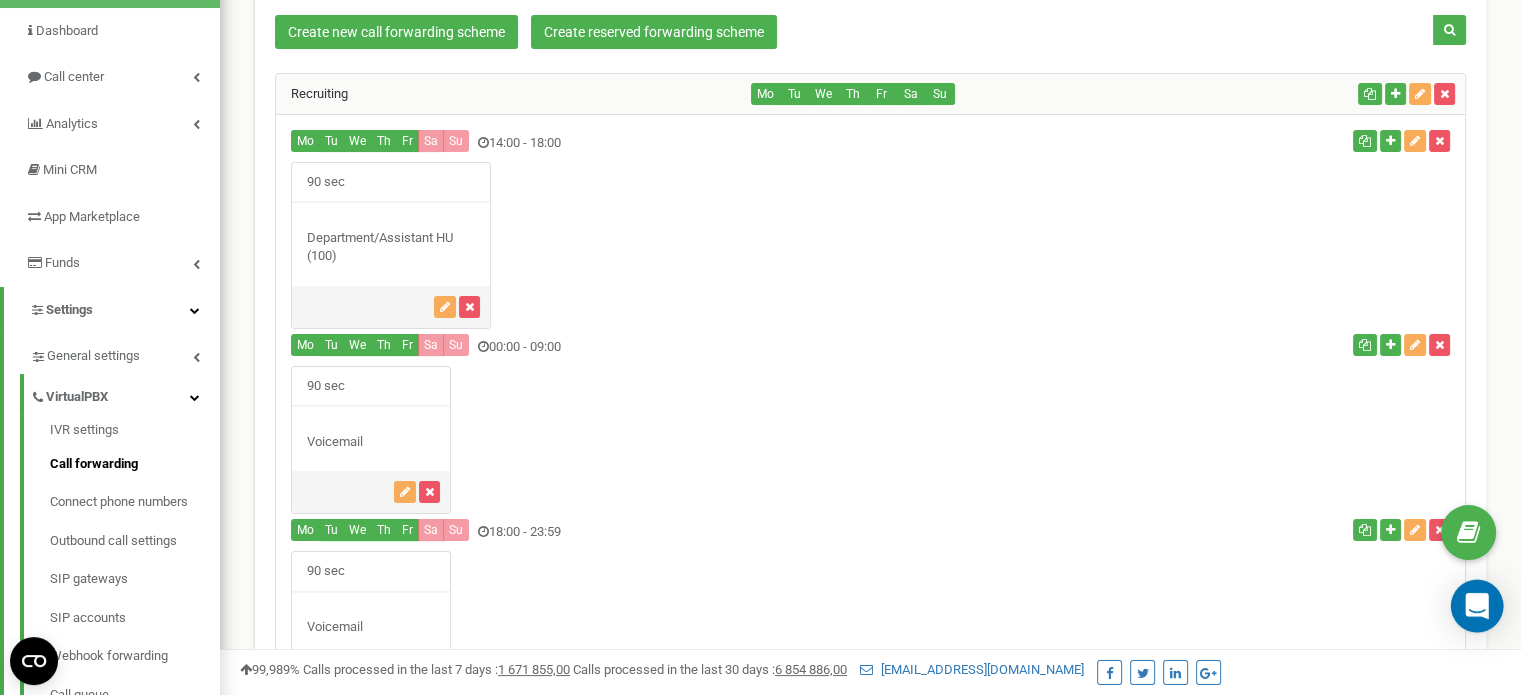 click 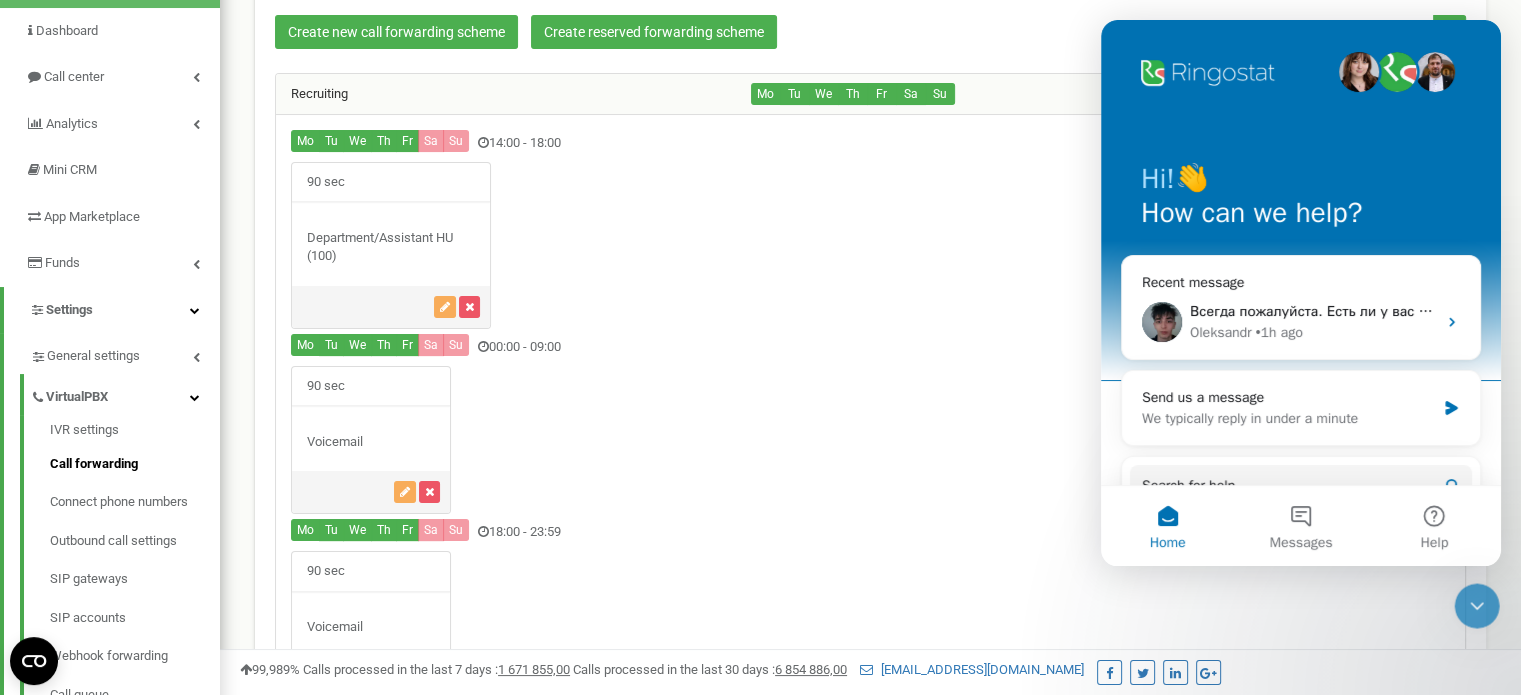 scroll, scrollTop: 0, scrollLeft: 0, axis: both 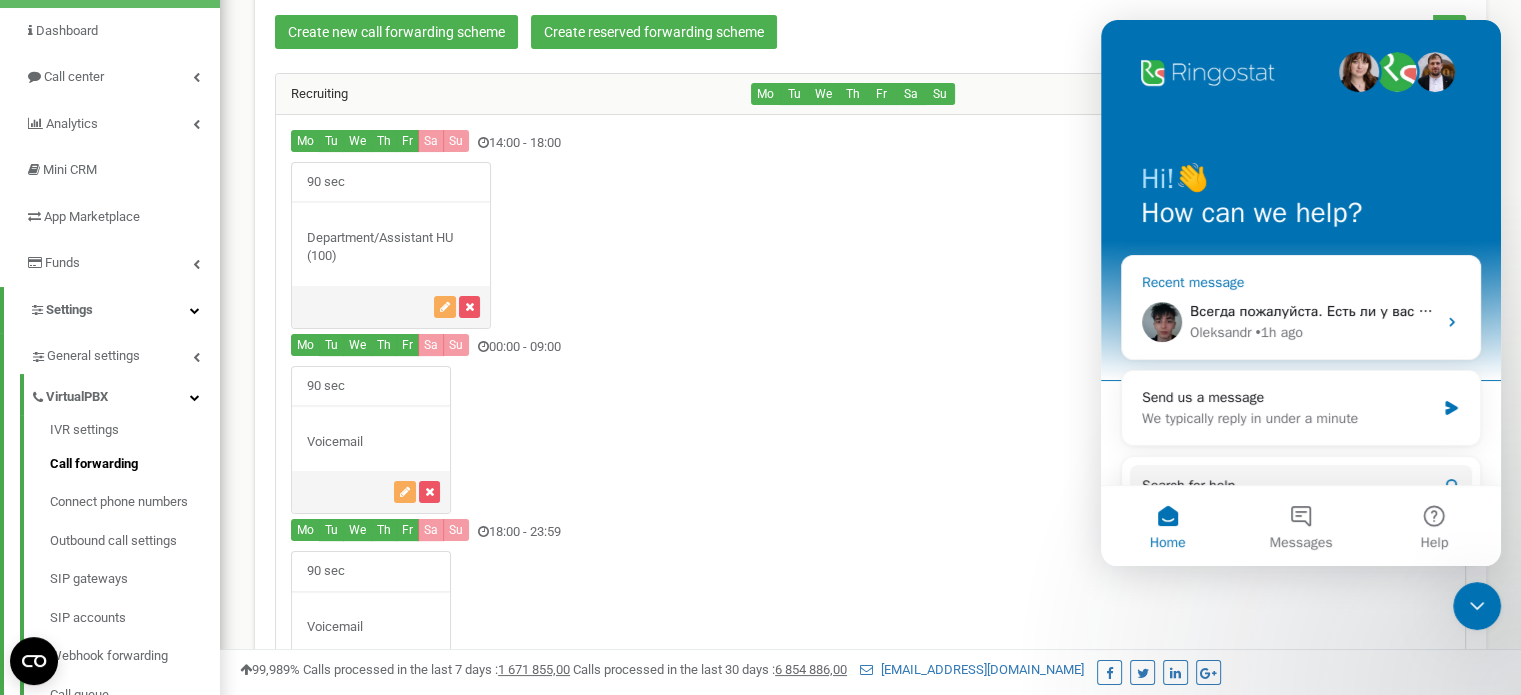 click on "Всегда пожалуйста. Есть ли у вас дополнительные вопросы ко мне? 🤗" at bounding box center (1431, 311) 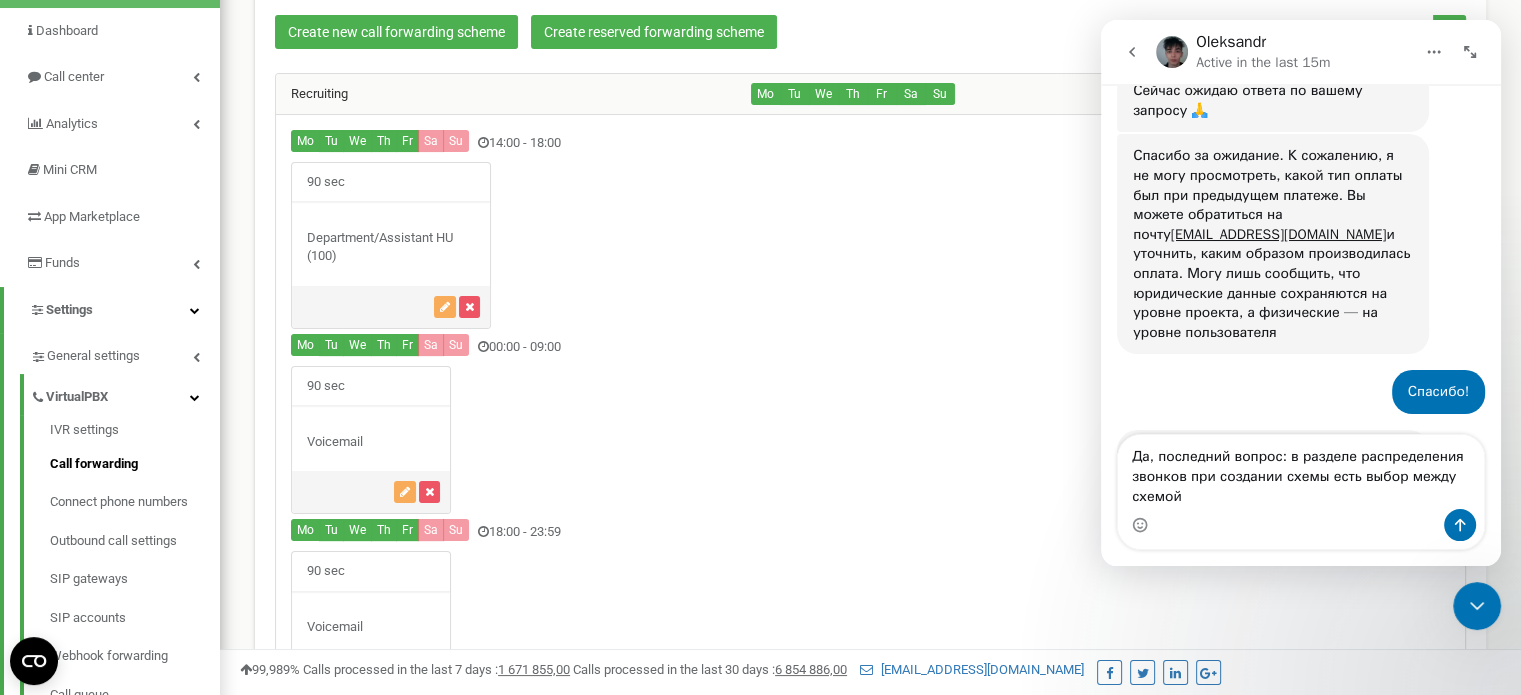 scroll, scrollTop: 1640, scrollLeft: 0, axis: vertical 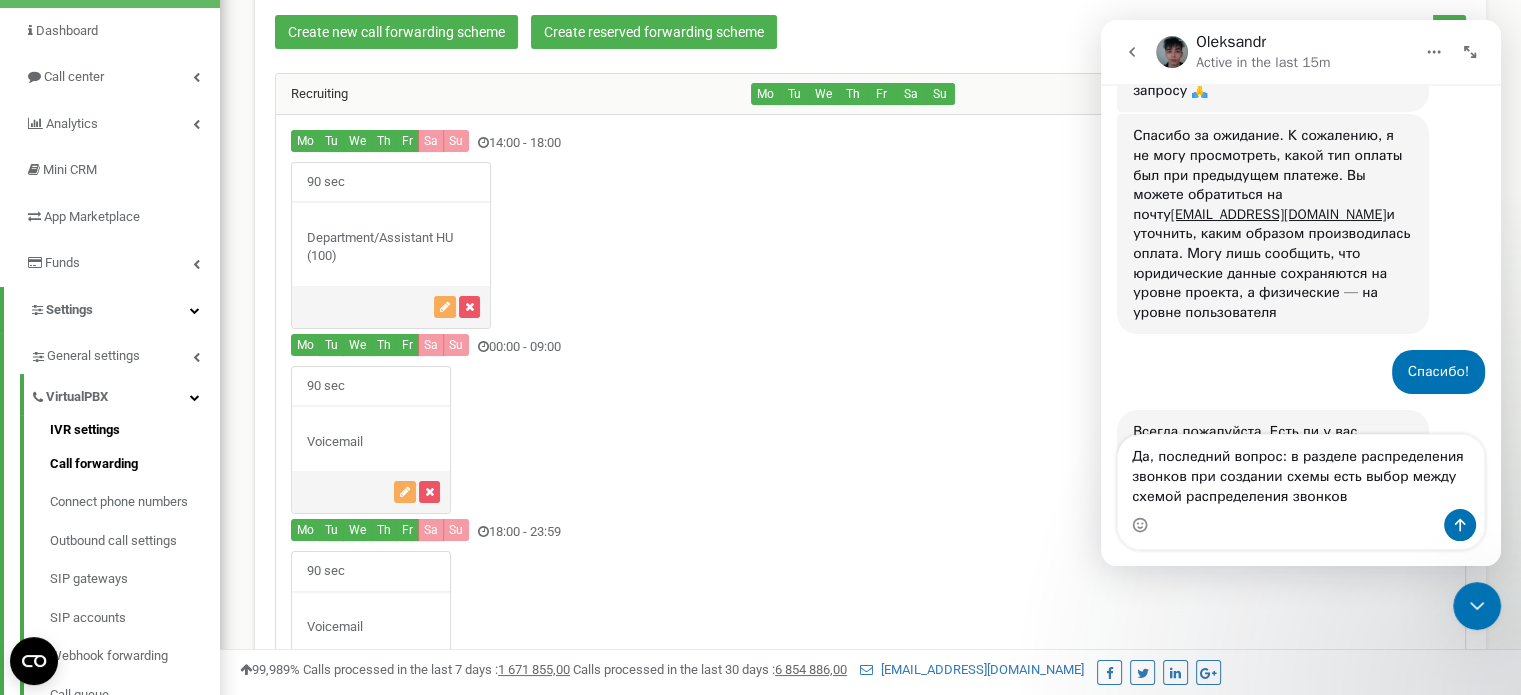 type on "Да, последний вопрос: в разделе распределения звонков при создании схемы есть выбор между схемой распределения звонков" 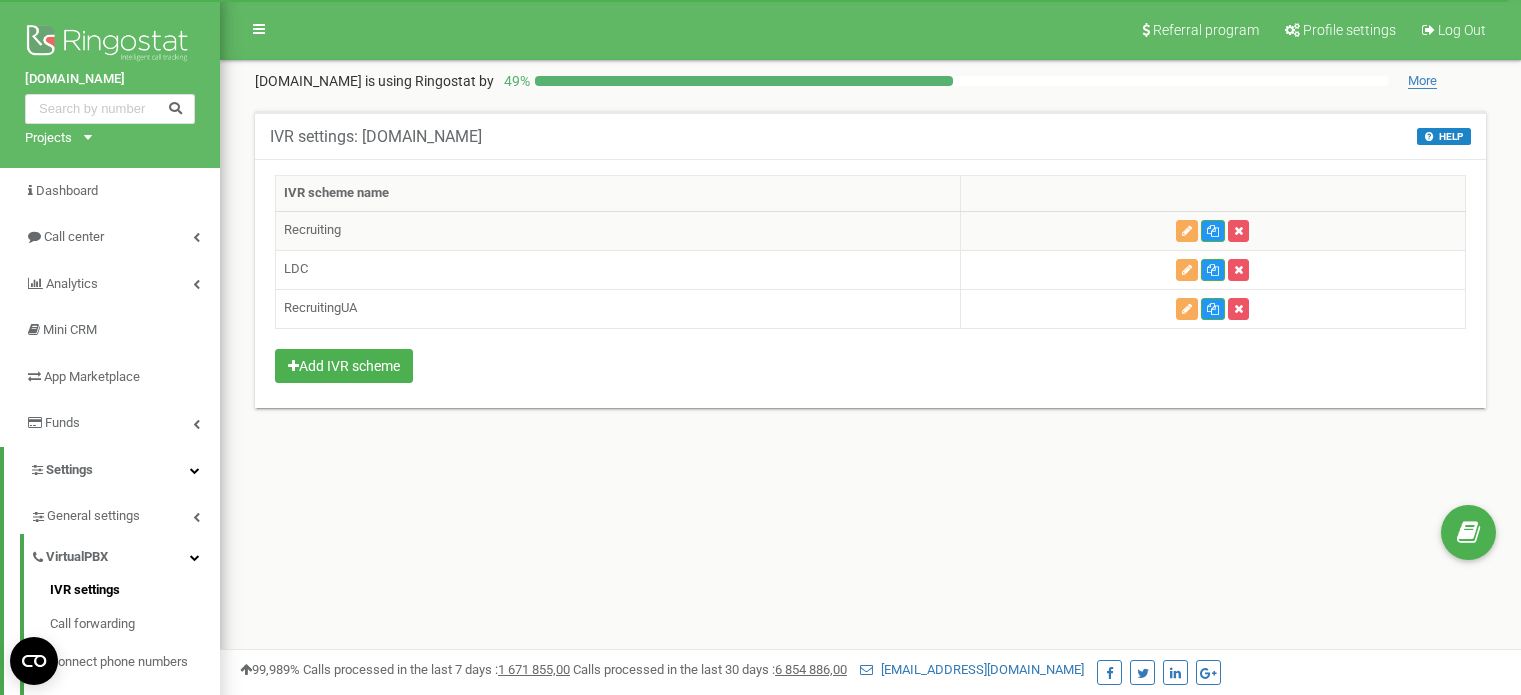 scroll, scrollTop: 0, scrollLeft: 0, axis: both 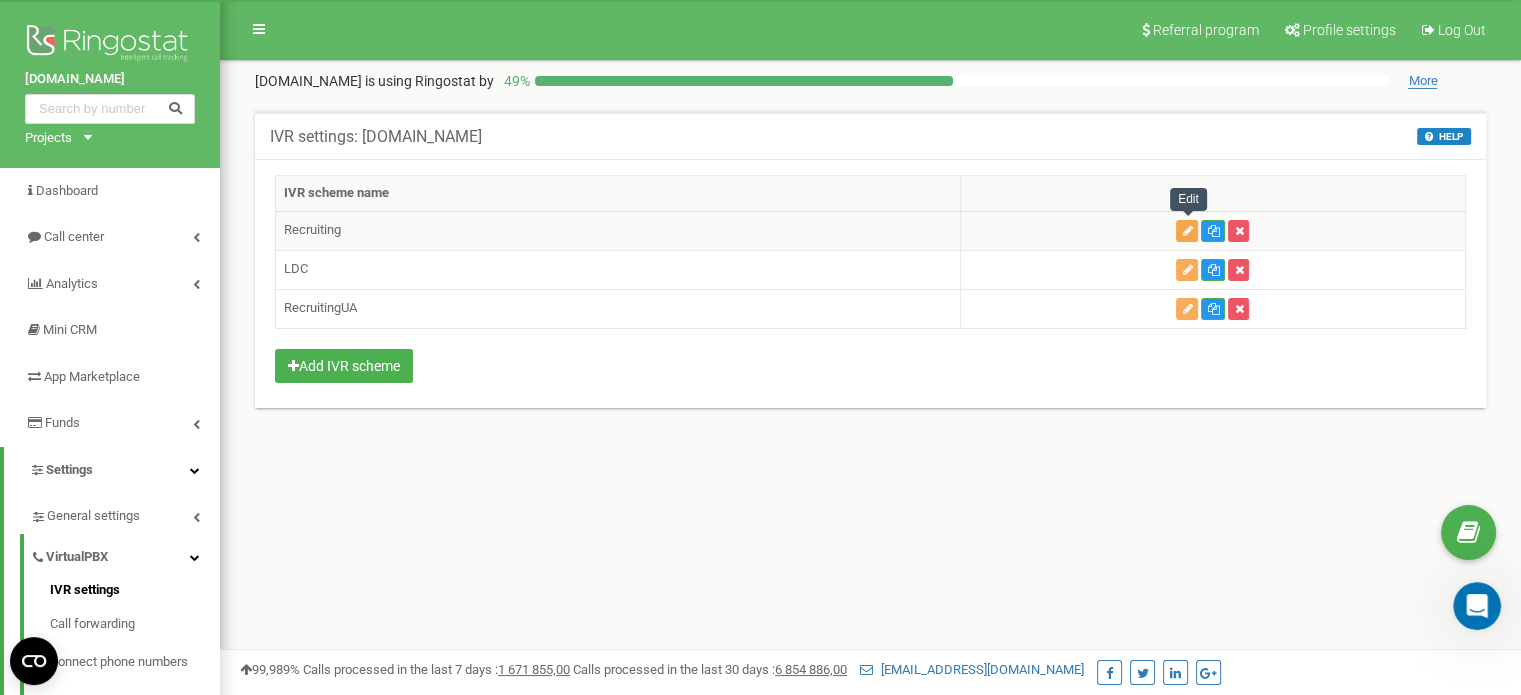 click at bounding box center [1187, 231] 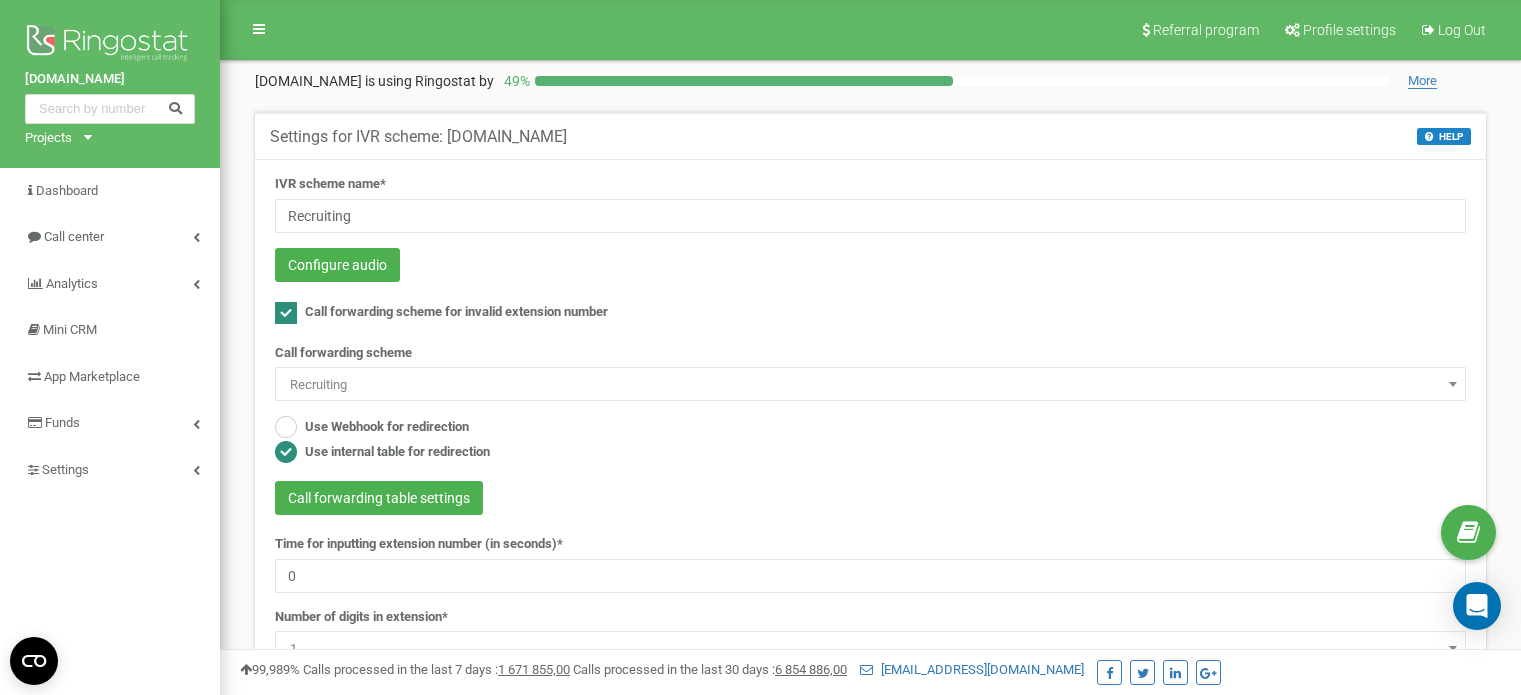scroll, scrollTop: 100, scrollLeft: 0, axis: vertical 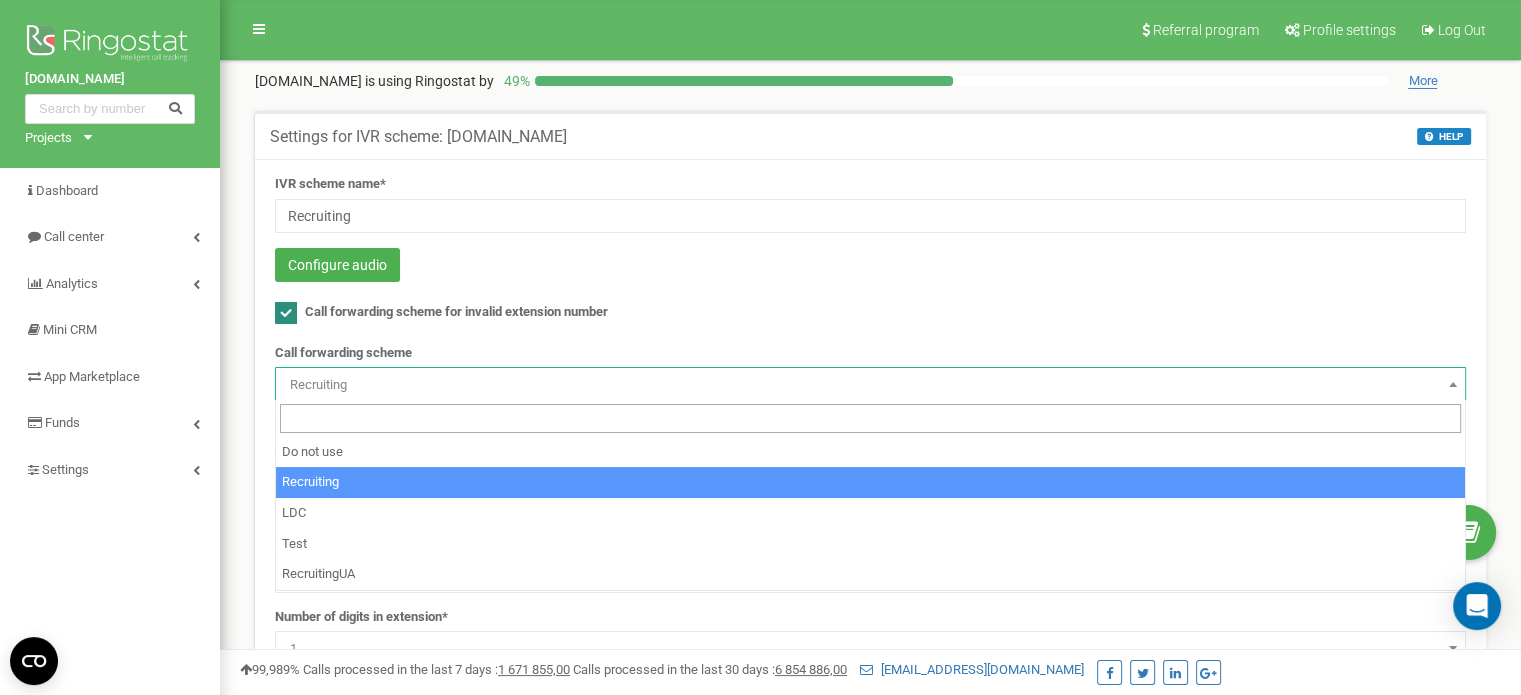 click on "Recruiting" at bounding box center (870, 385) 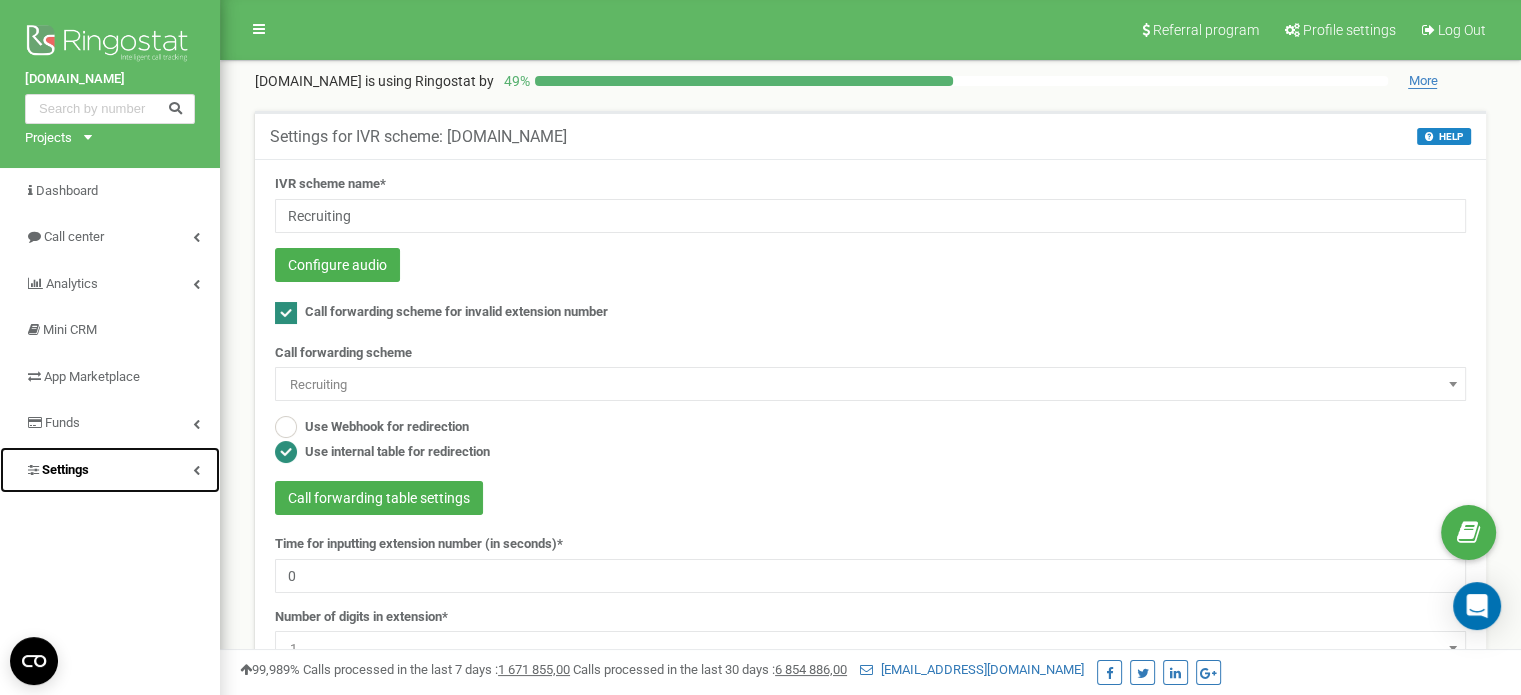 click on "Settings" at bounding box center (110, 470) 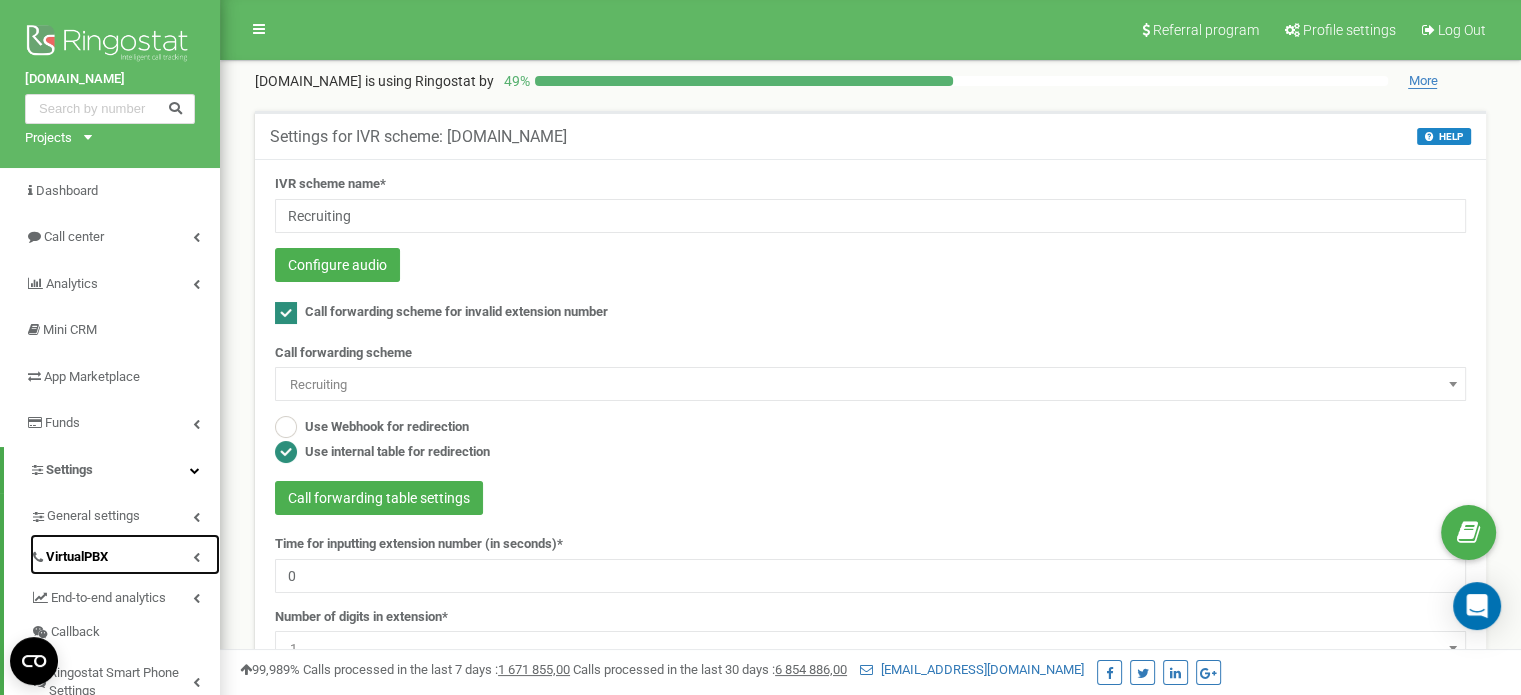 click on "VirtualPBX" at bounding box center (125, 554) 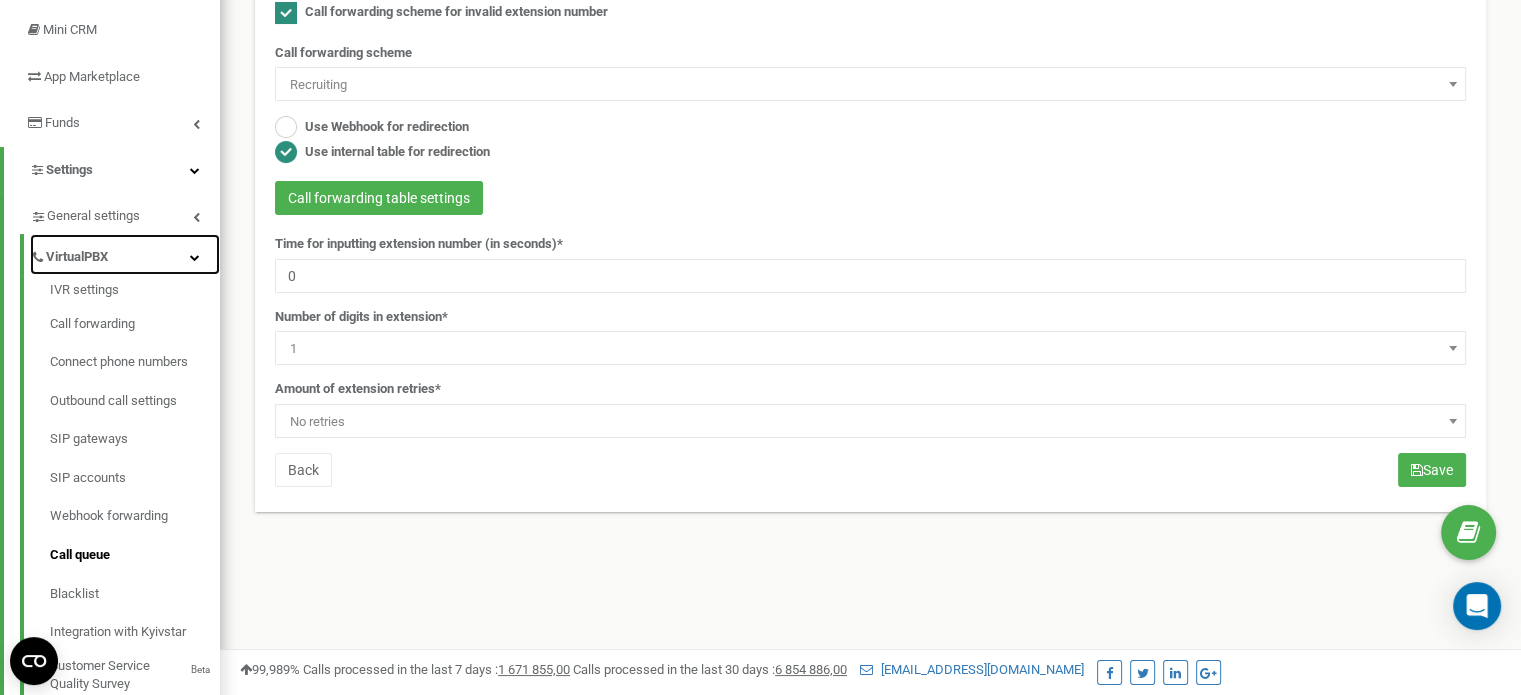 scroll, scrollTop: 400, scrollLeft: 0, axis: vertical 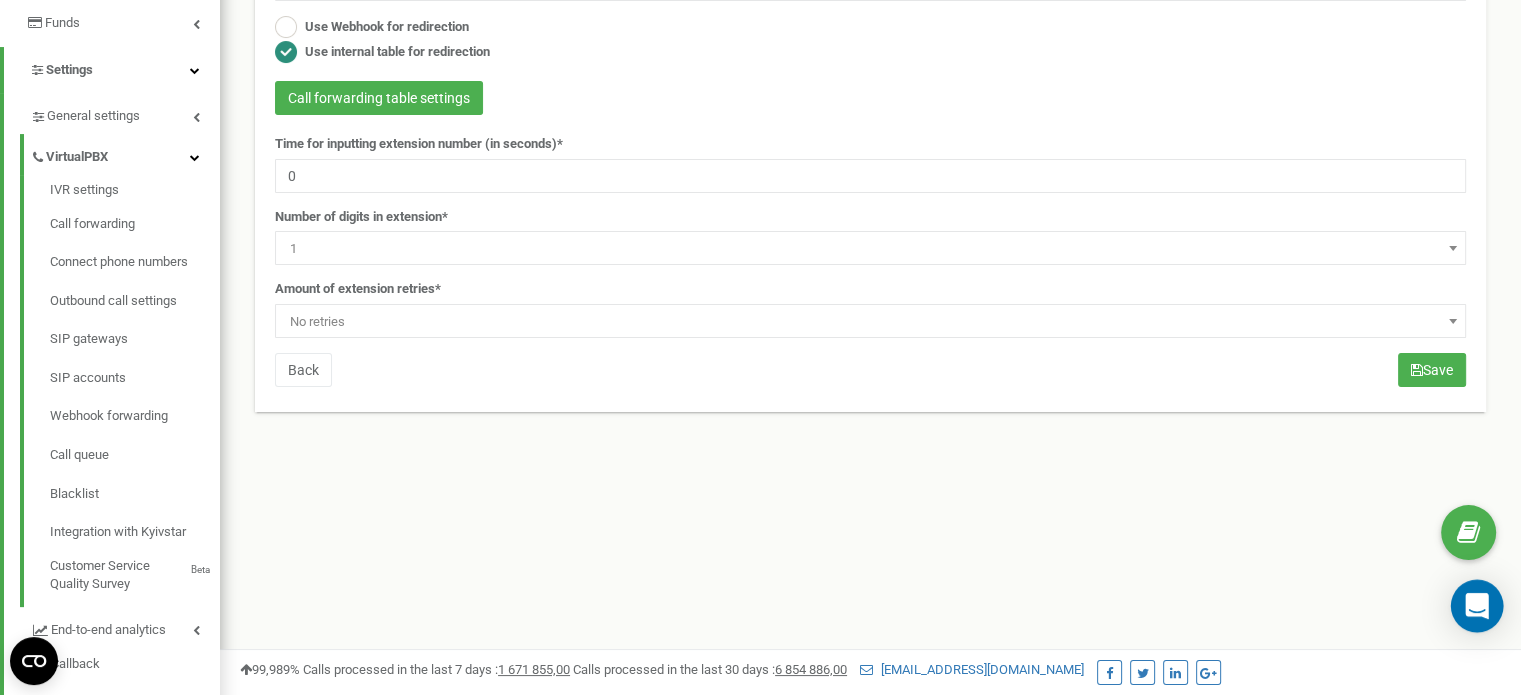 click 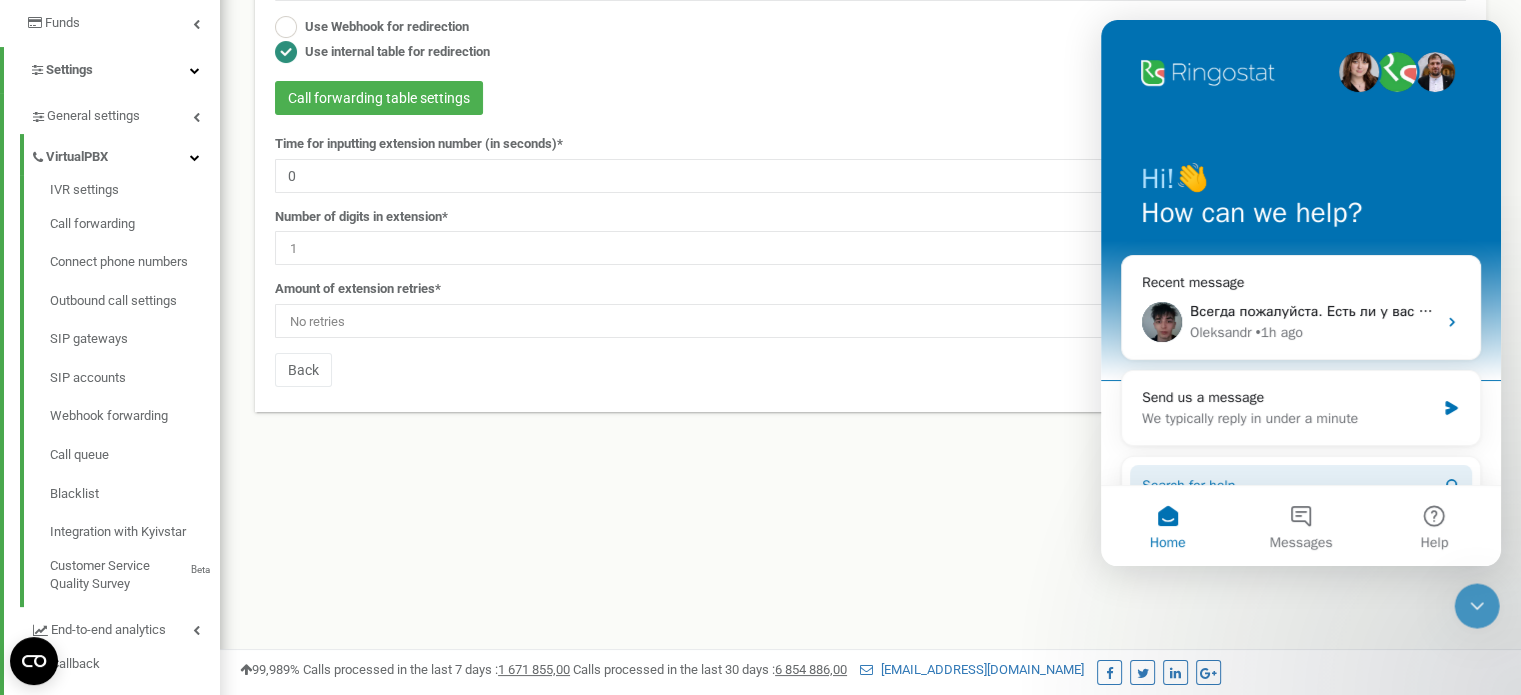 scroll, scrollTop: 0, scrollLeft: 0, axis: both 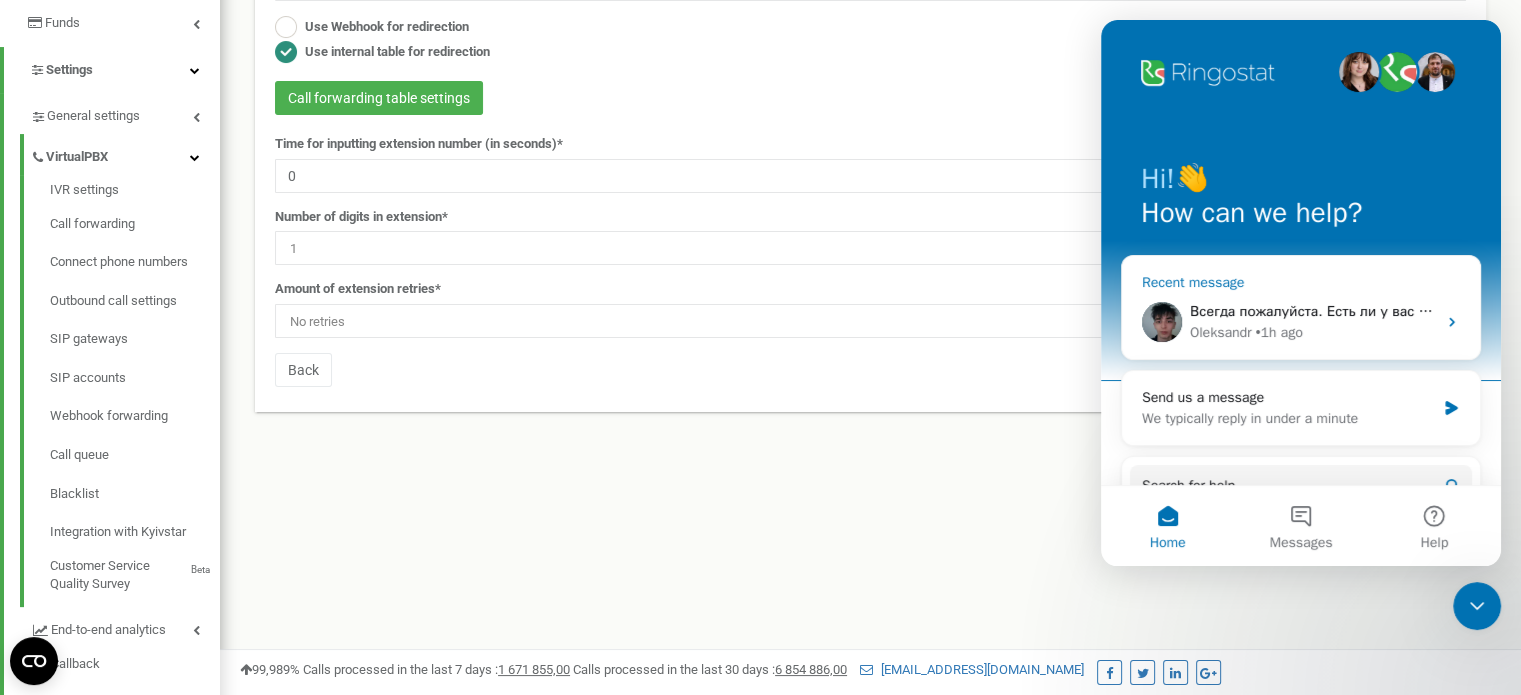 click on "Всегда пожалуйста. Есть ли у вас дополнительные вопросы ко мне? 🤗" at bounding box center (1431, 311) 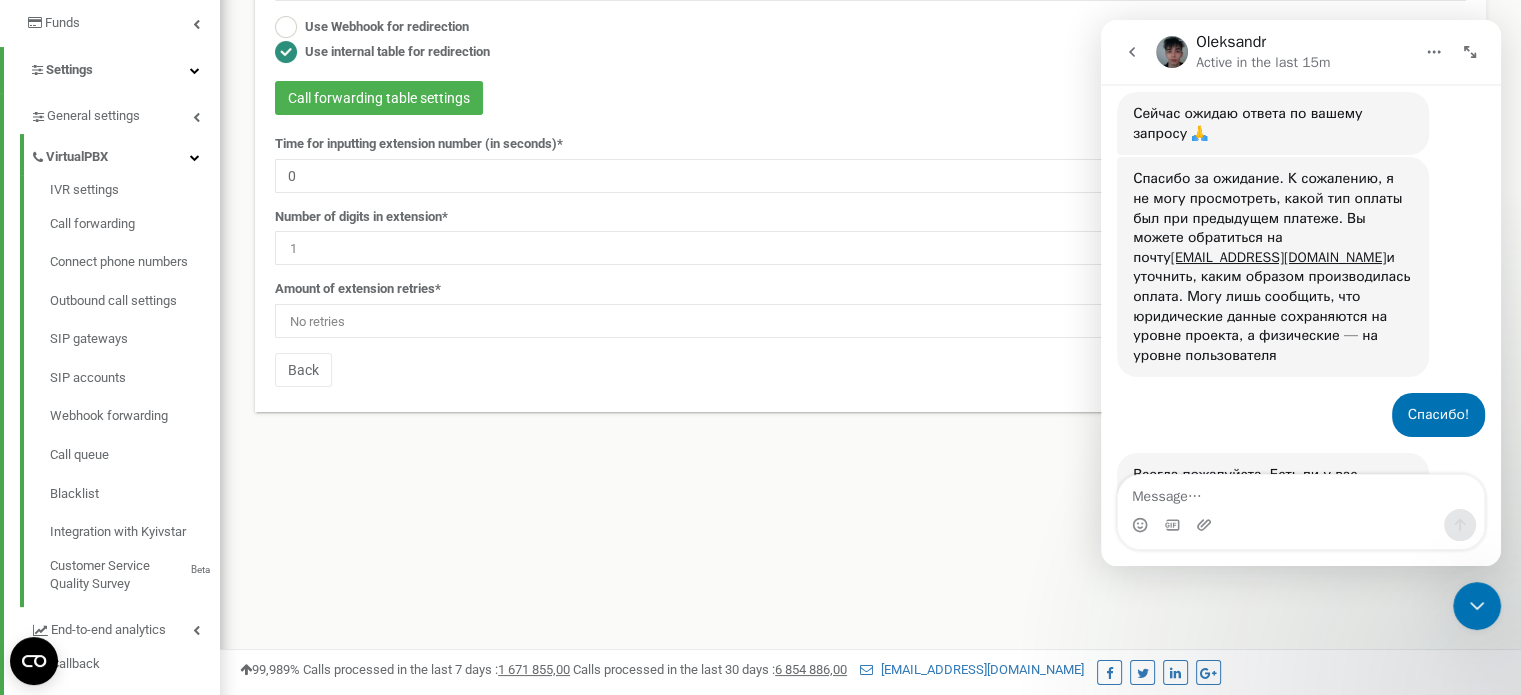 scroll, scrollTop: 1600, scrollLeft: 0, axis: vertical 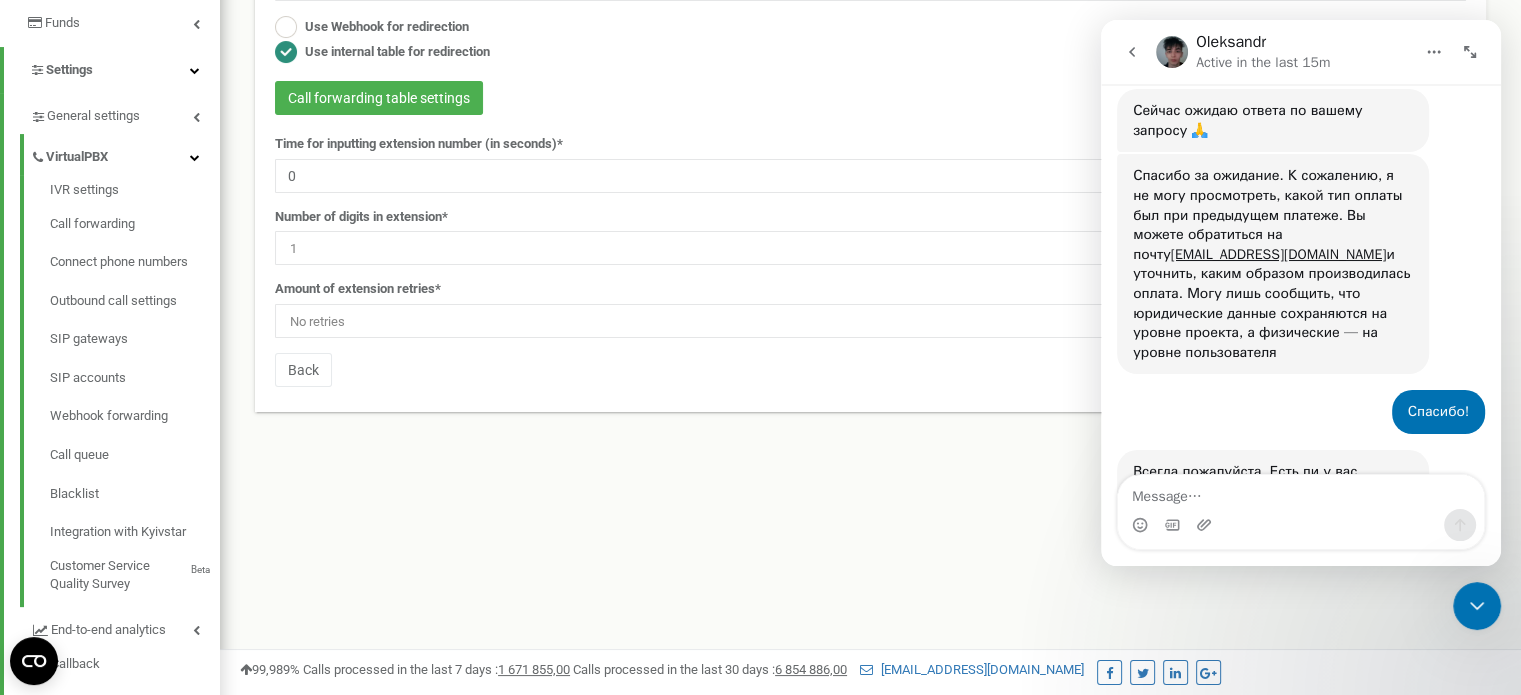 click at bounding box center (1301, 492) 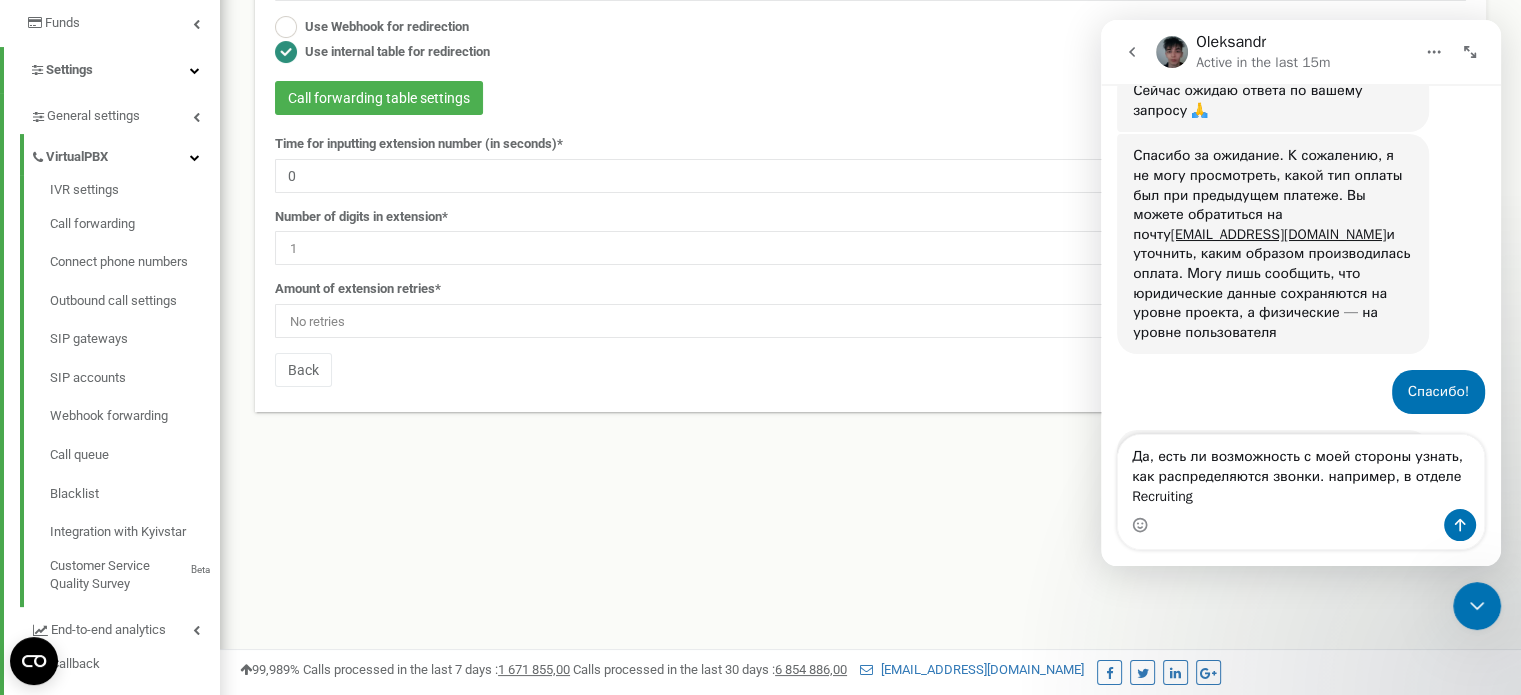 scroll, scrollTop: 1640, scrollLeft: 0, axis: vertical 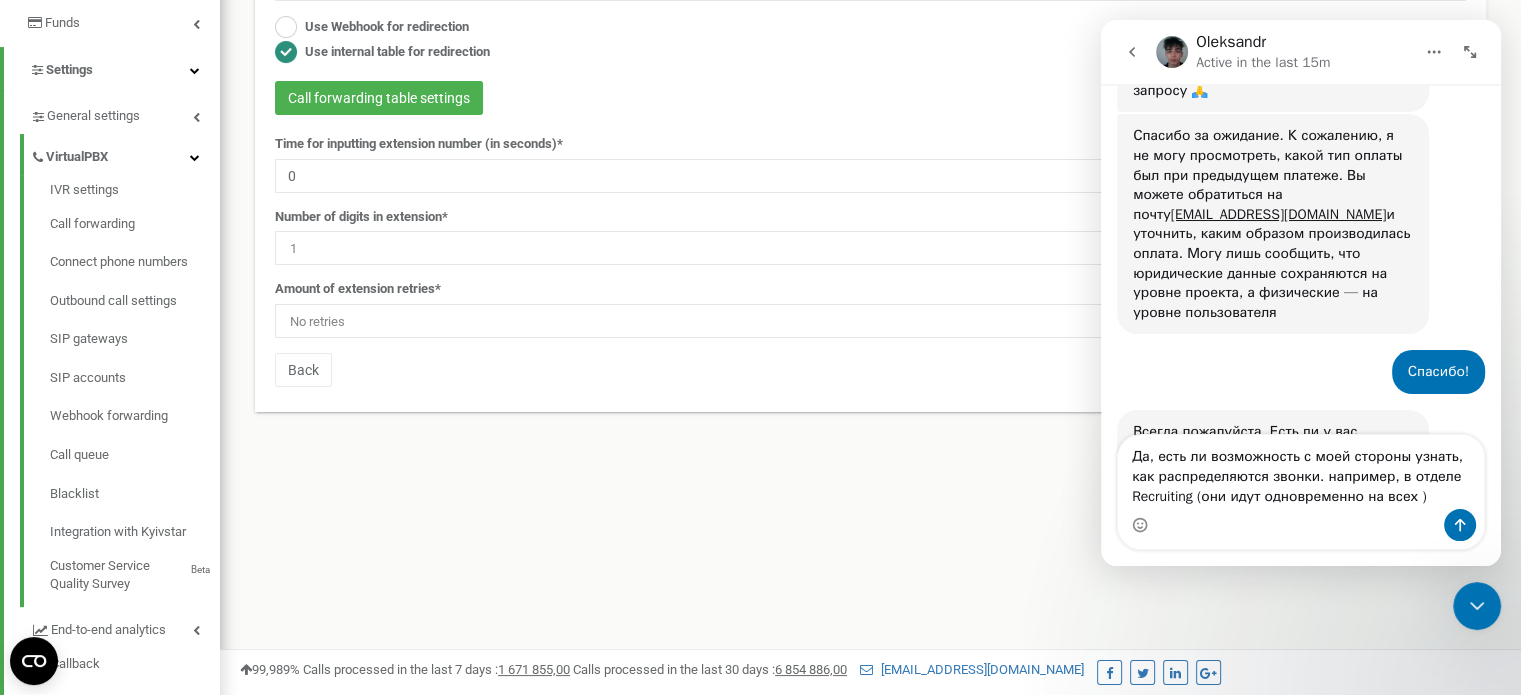 click on "Да, есть ли возможность с моей стороны узнать, как распределяются звонки. например, в отделе Recruiting (они идут одновременно на всех )" at bounding box center (1301, 472) 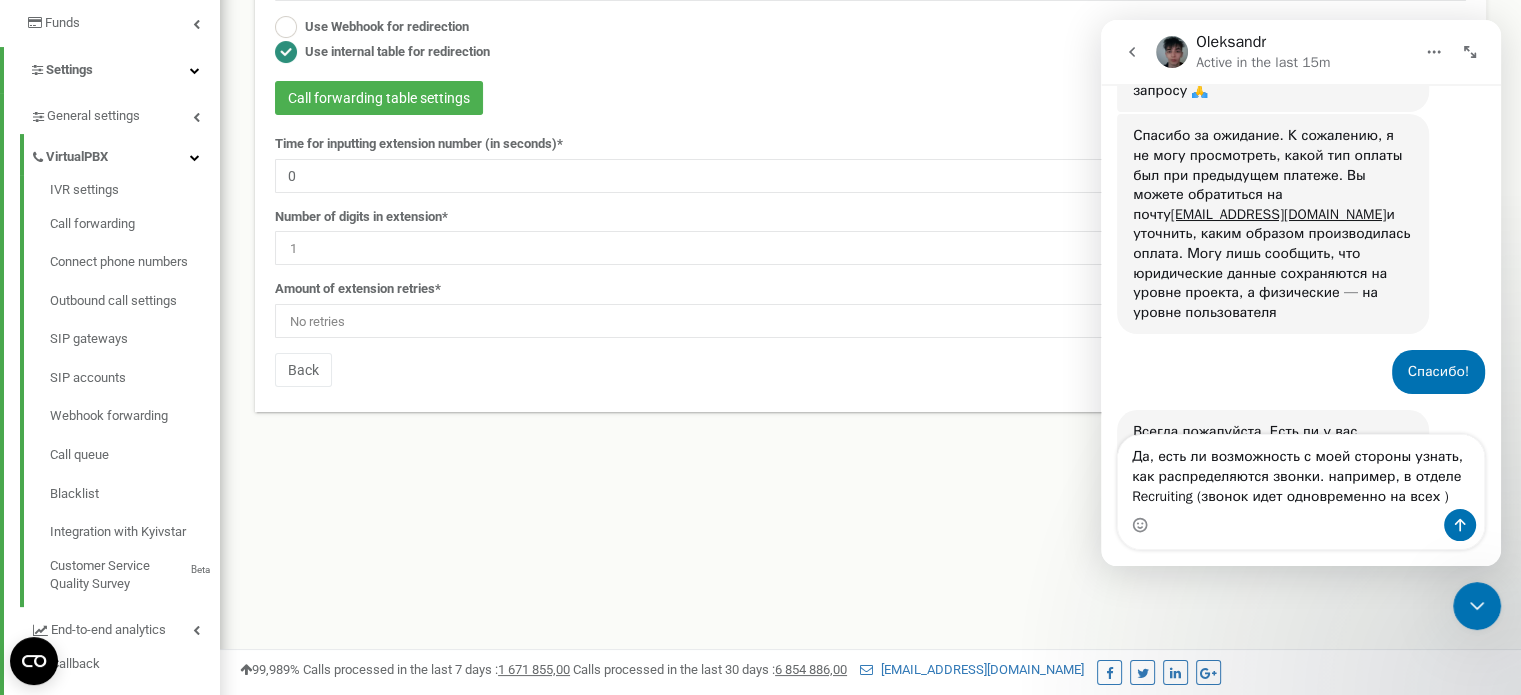 click on "Да, есть ли возможность с моей стороны узнать, как распределяются звонки. например, в отделе Recruiting (звонок идет одновременно на всех )" at bounding box center [1301, 472] 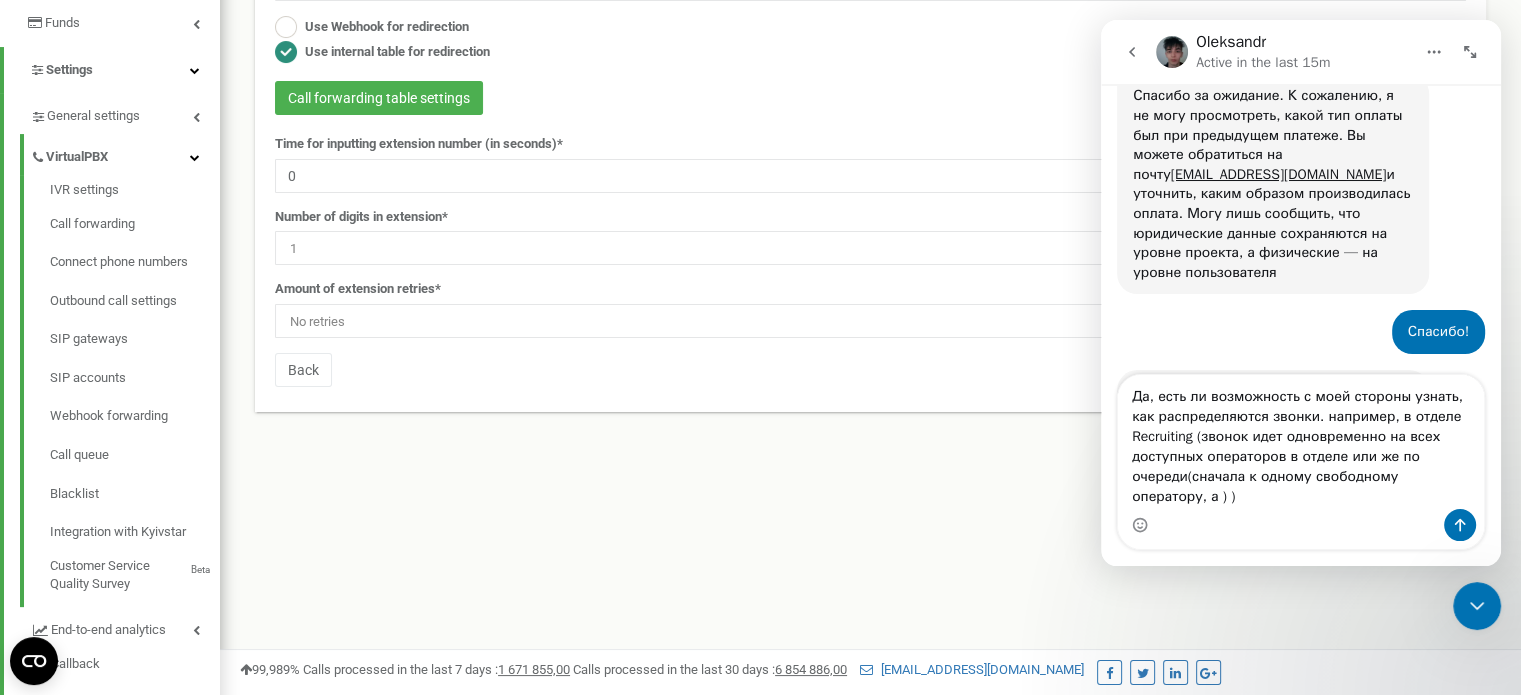 scroll, scrollTop: 1700, scrollLeft: 0, axis: vertical 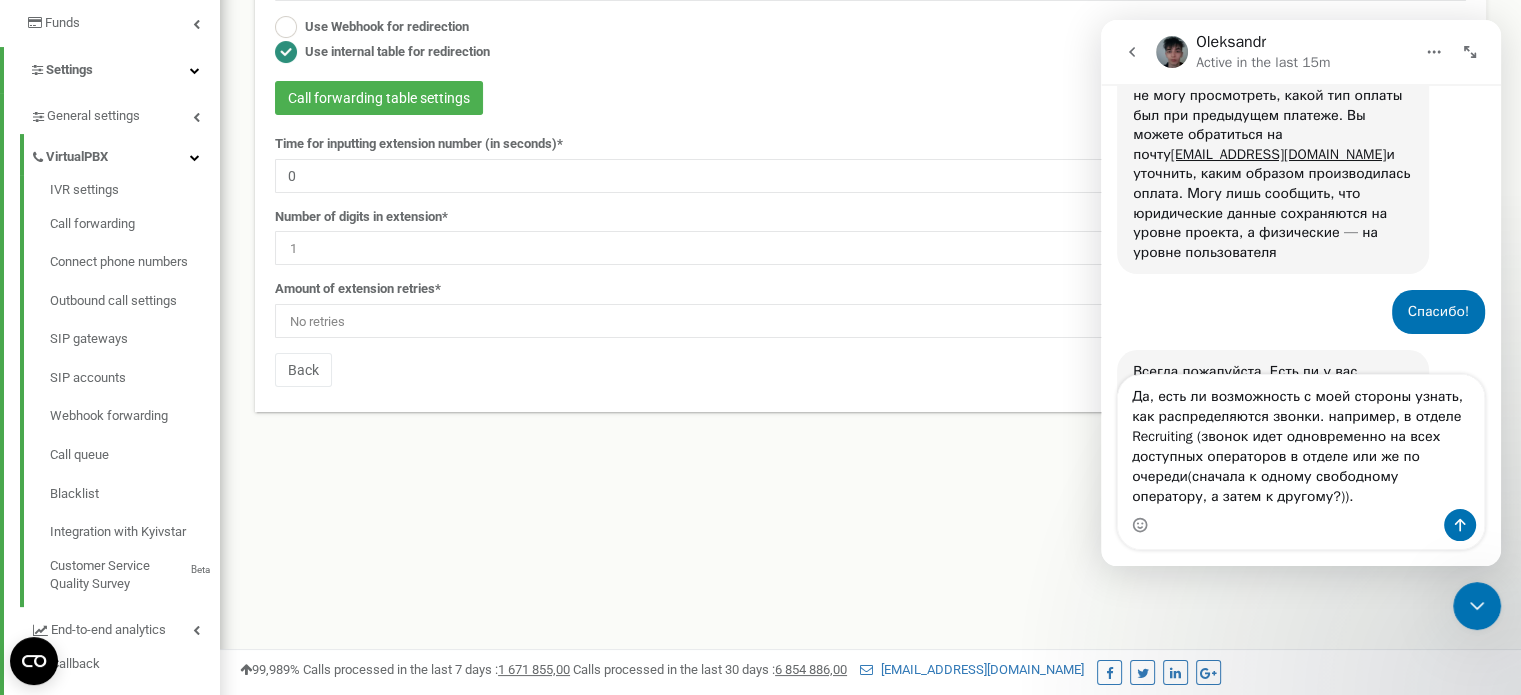 click on "Да, есть ли возможность с моей стороны узнать, как распределяются звонки. например, в отделе Recruiting (звонок идет одновременно на всех доступных операторов в отделе или же по очереди(сначала к одному свободному оператору, а затем к другому?))." at bounding box center (1301, 442) 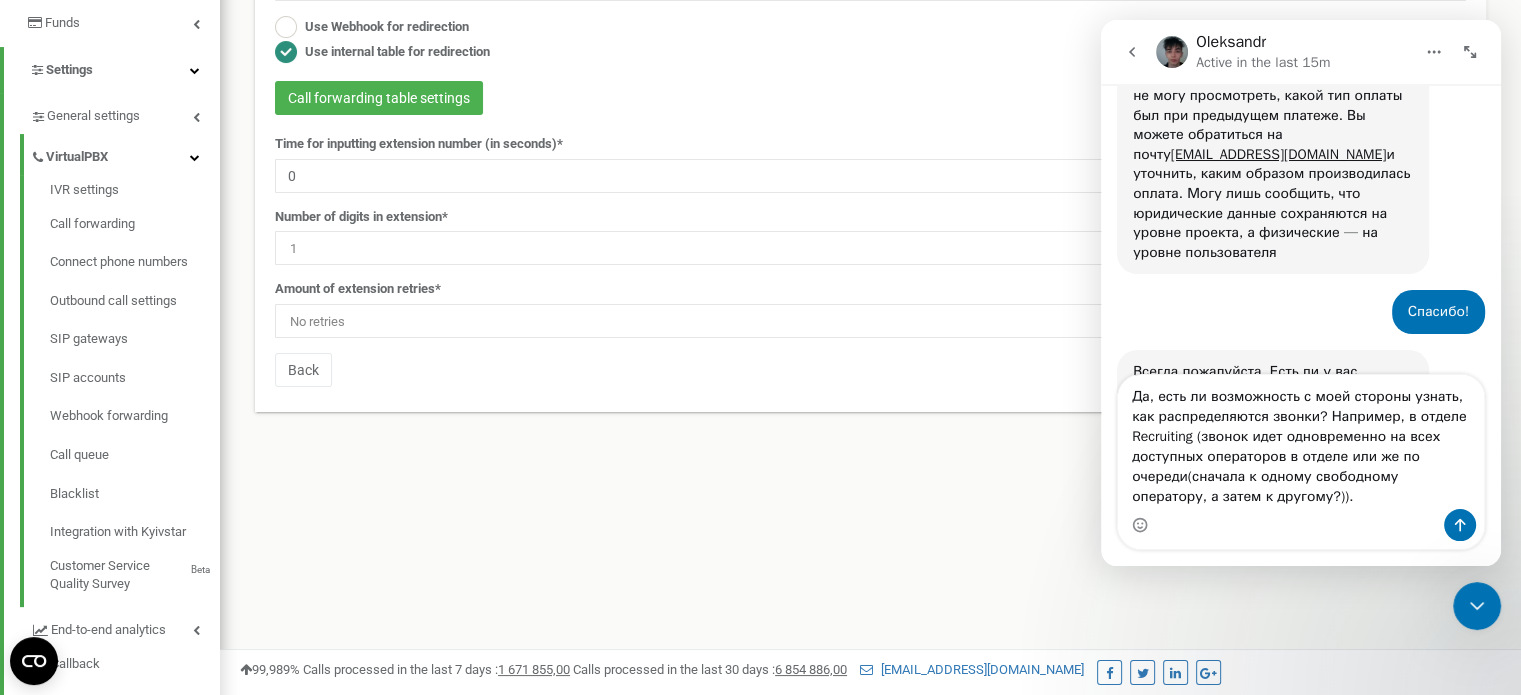 click on "Да, есть ли возможность с моей стороны узнать, как распределяются звонки? Например, в отделе Recruiting (звонок идет одновременно на всех доступных операторов в отделе или же по очереди(сначала к одному свободному оператору, а затем к другому?))." at bounding box center (1301, 442) 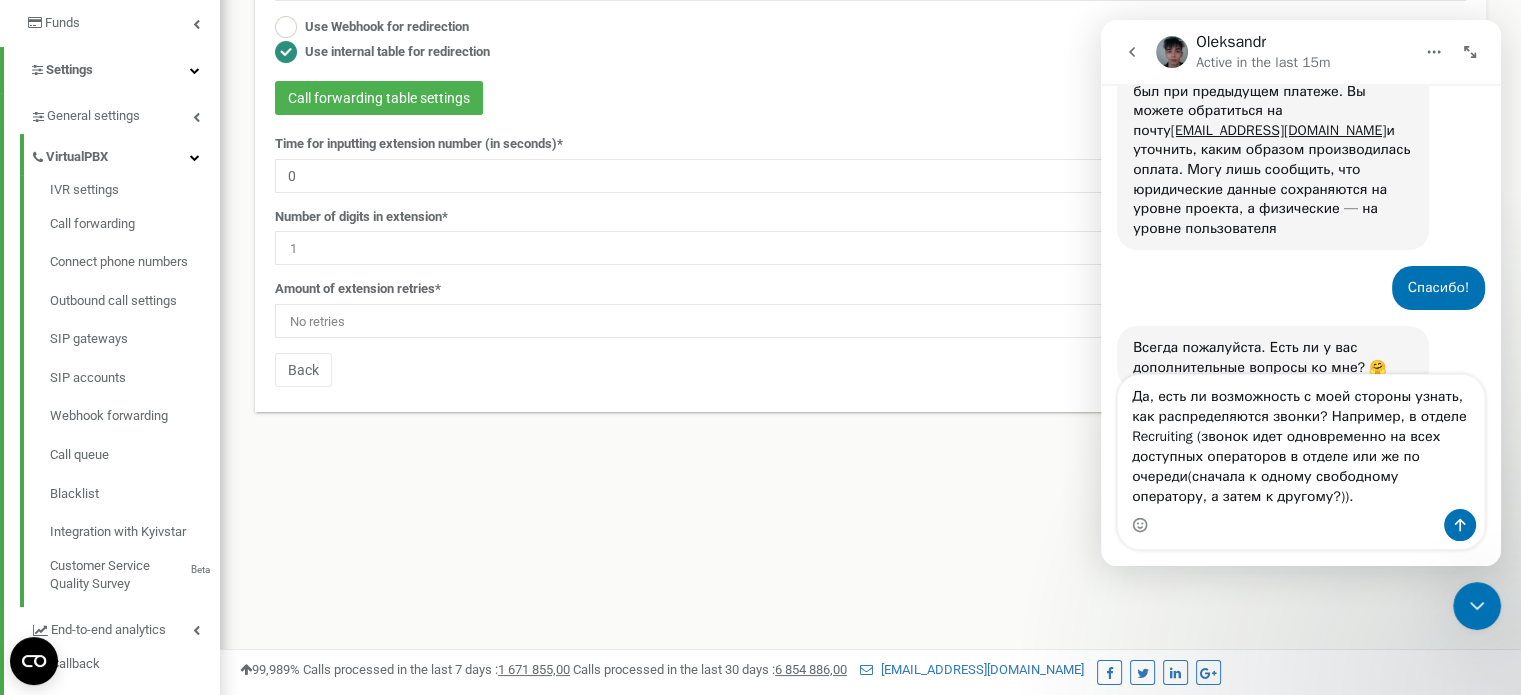 scroll, scrollTop: 0, scrollLeft: 0, axis: both 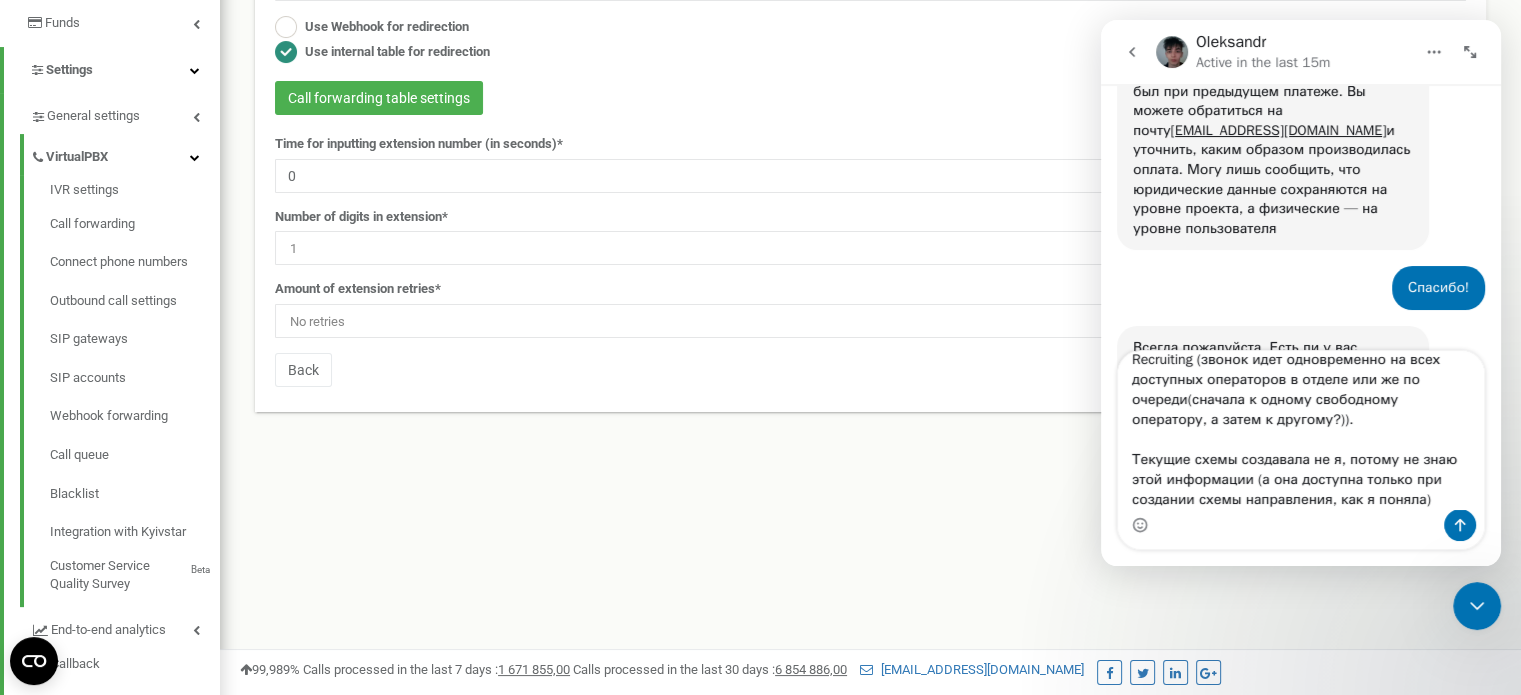 type on "Да, есть ли возможность с моей стороны узнать, как распределяются звонки? Например, в отделе Recruiting (звонок идет одновременно на всех доступных операторов в отделе или же по очереди(сначала к одному свободному оператору, а затем к другому?)).
Текущие схемы создавала не я, потому не знаю этой информации (а она доступна только при создании схемы направления, как я поняла)." 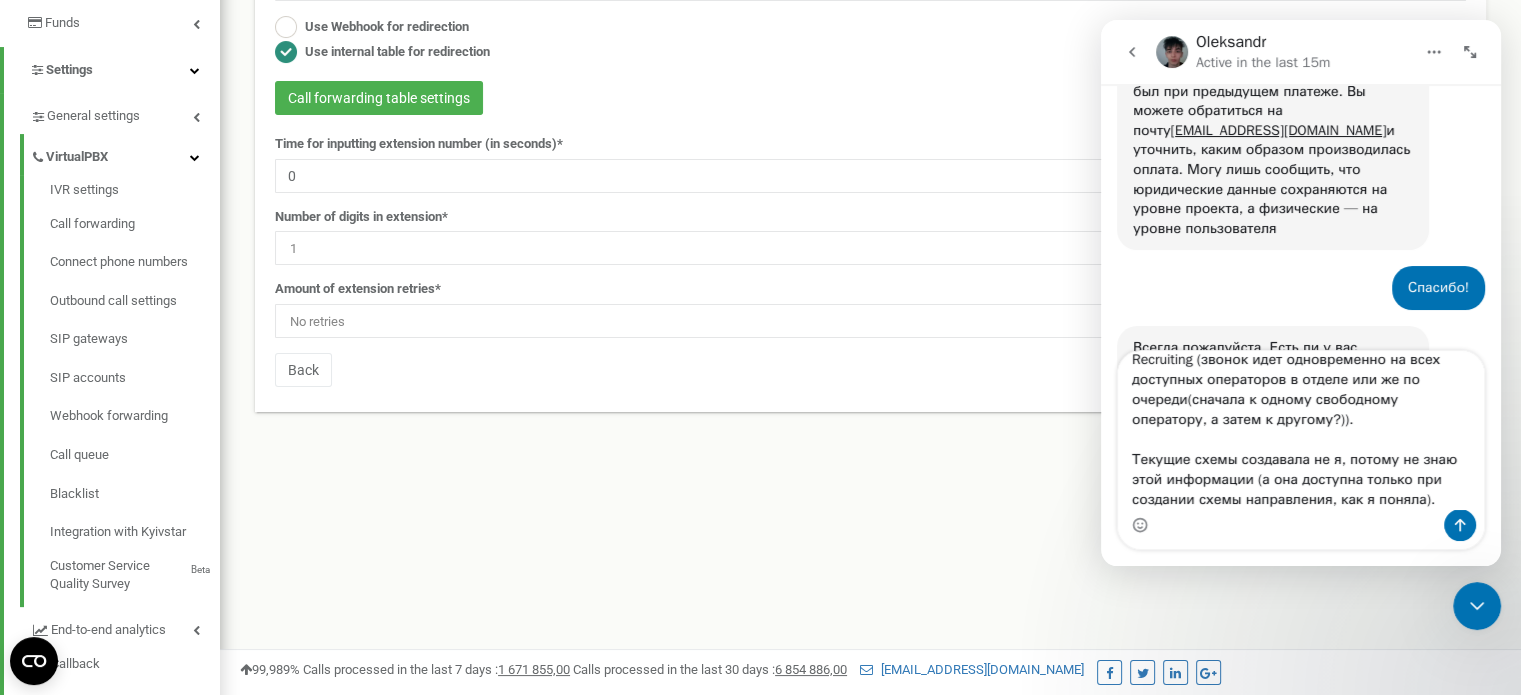 type 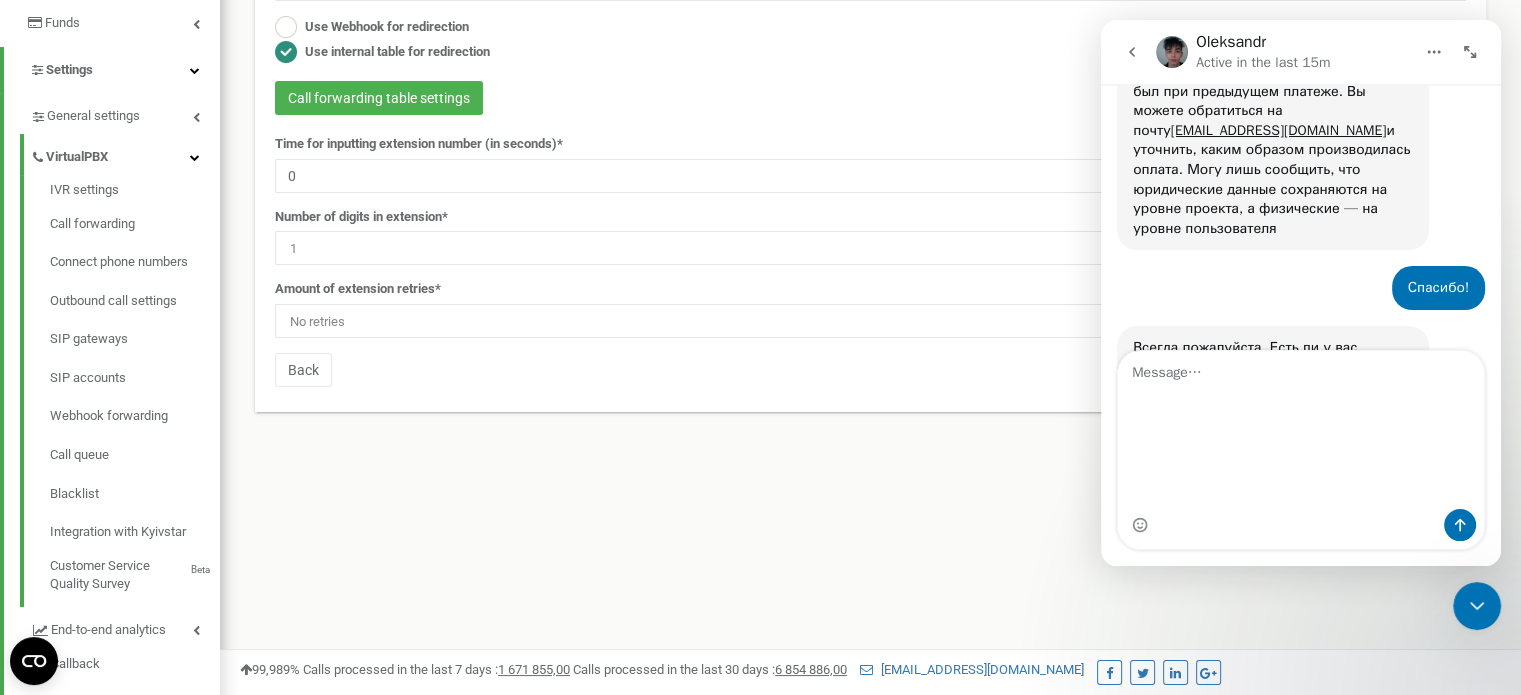 scroll, scrollTop: 0, scrollLeft: 0, axis: both 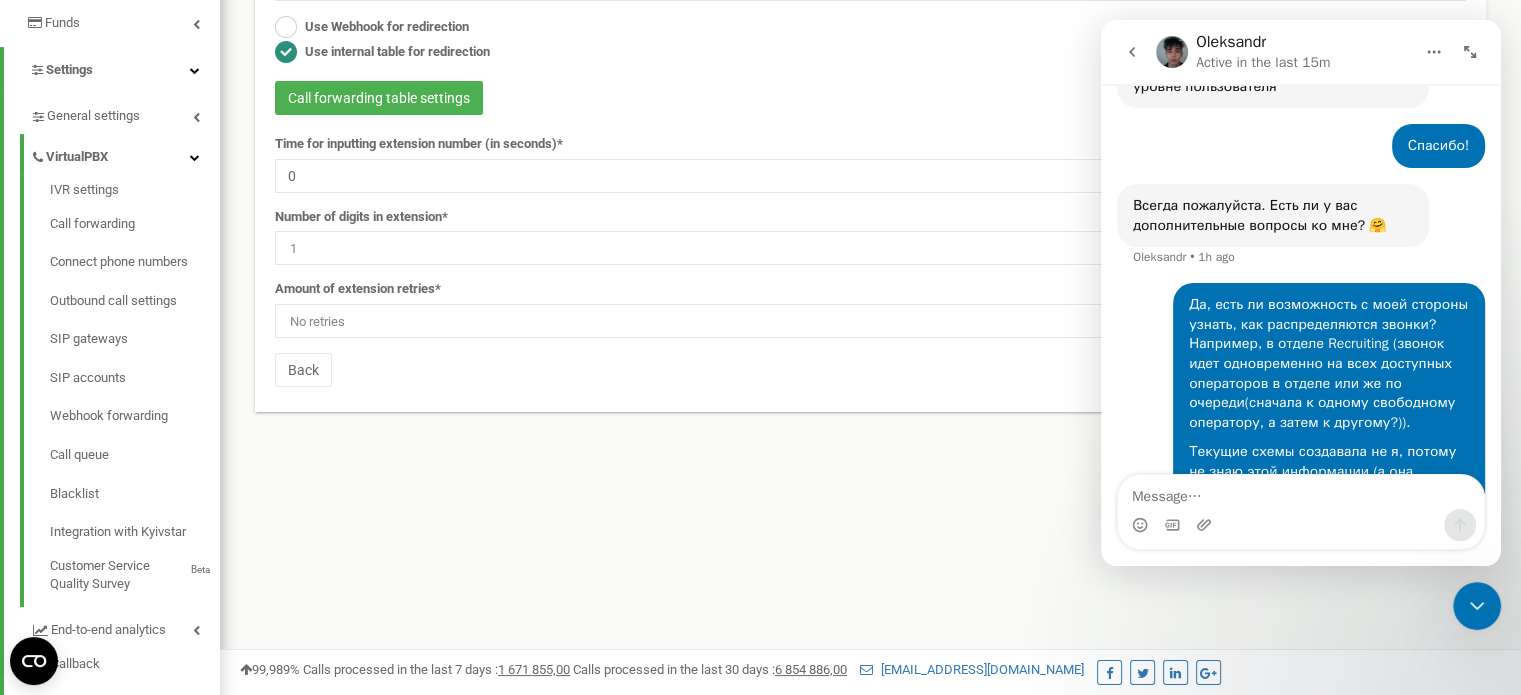 click 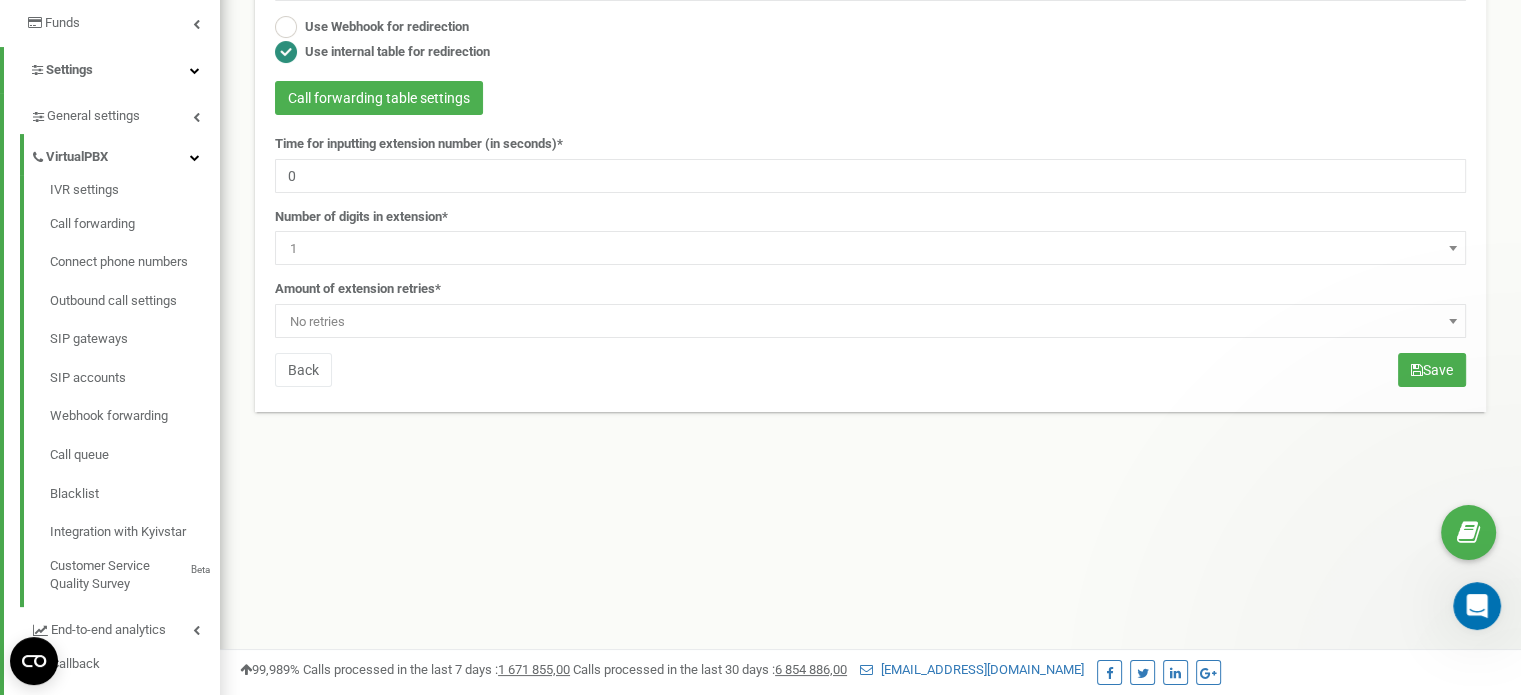 scroll, scrollTop: 0, scrollLeft: 0, axis: both 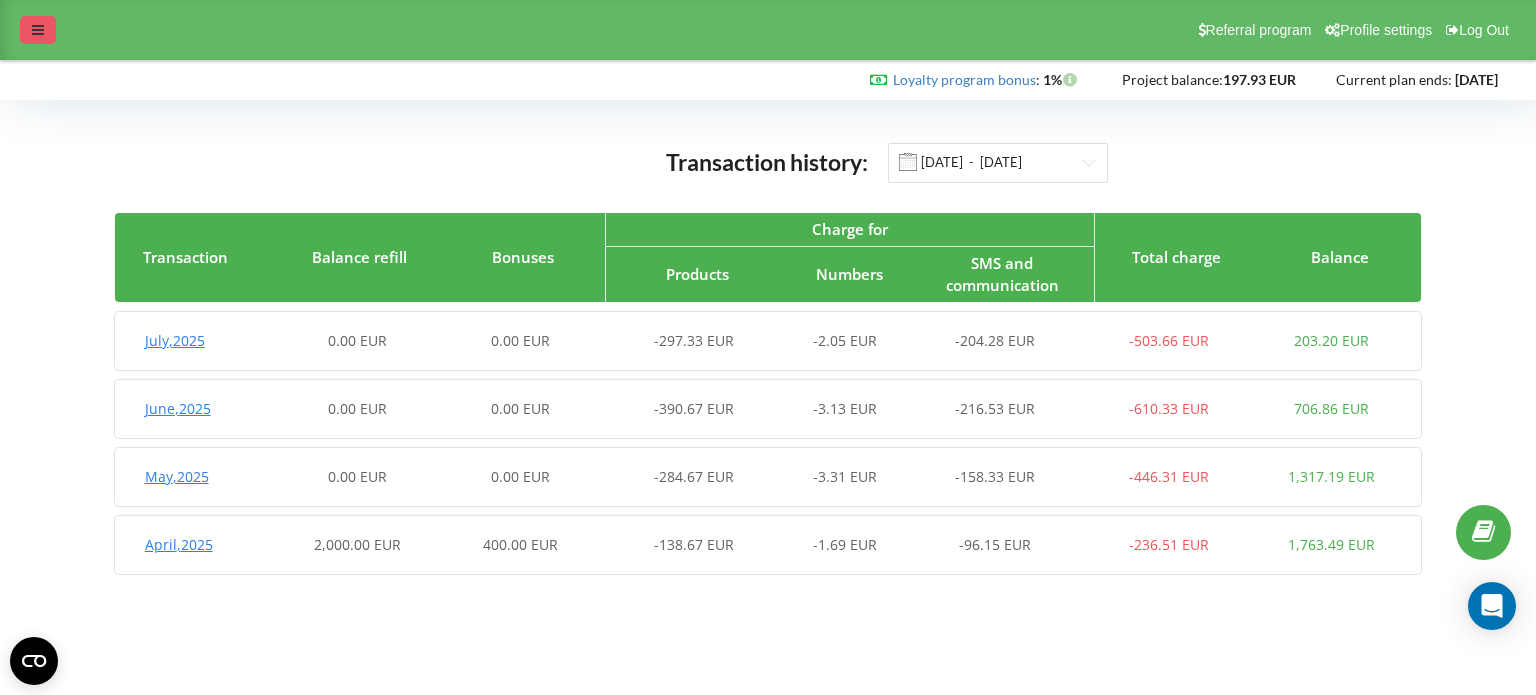 click at bounding box center (38, 30) 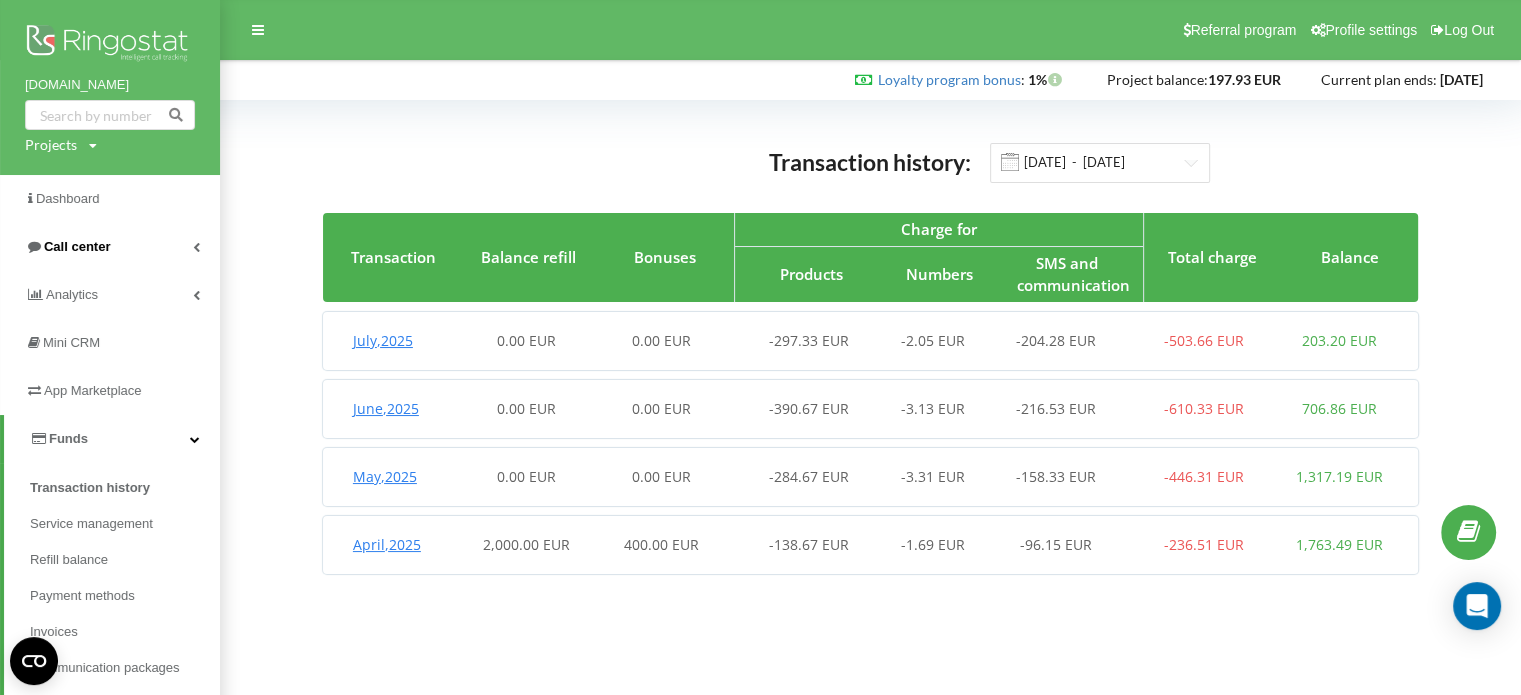 click on "Call center" at bounding box center (110, 247) 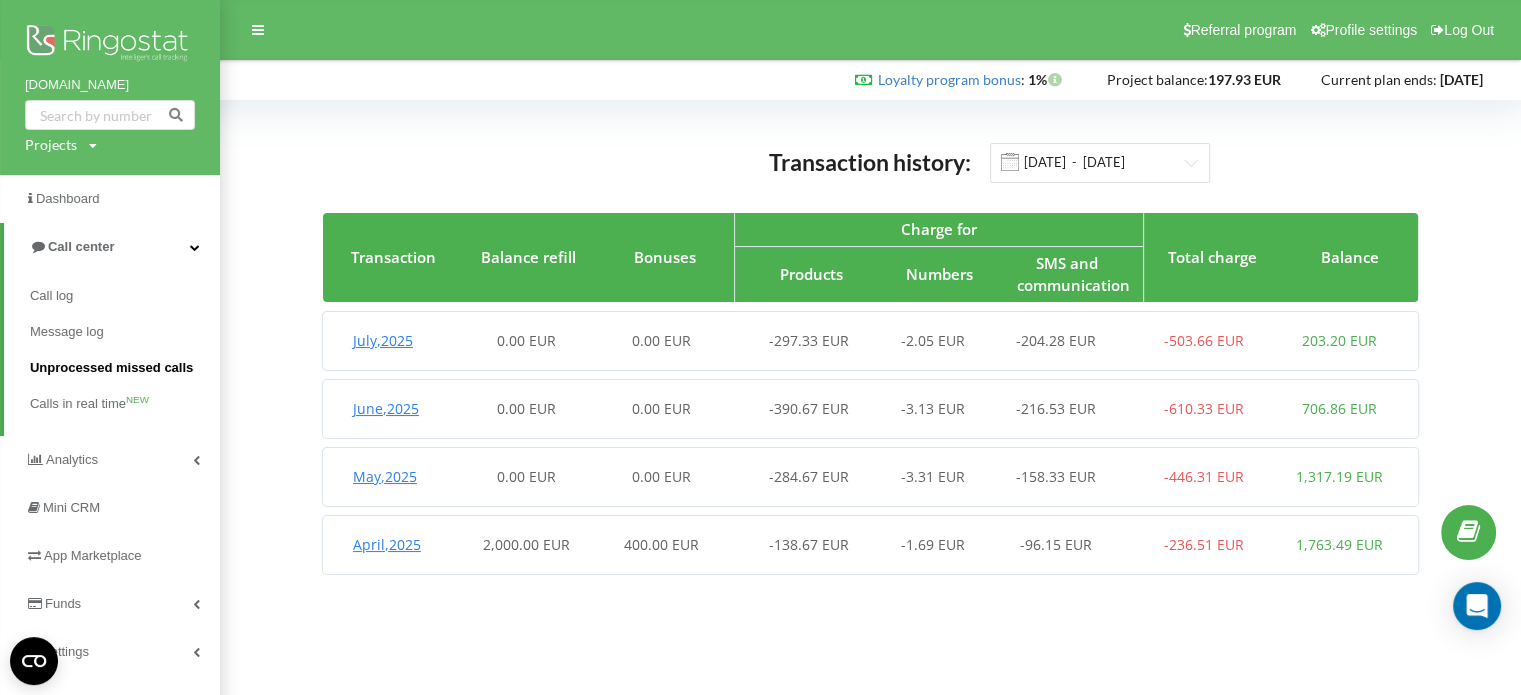 click on "Unprocessed missed calls" at bounding box center (111, 368) 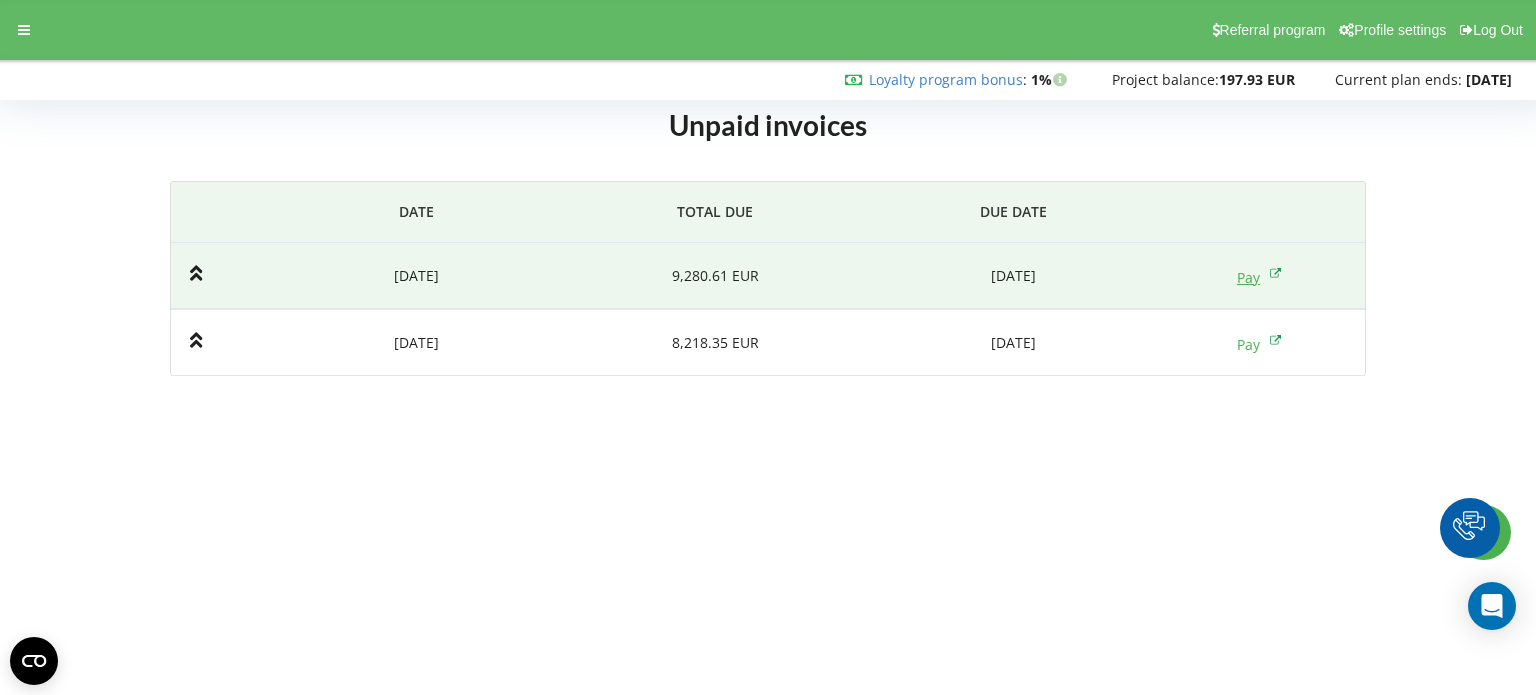 scroll, scrollTop: 0, scrollLeft: 0, axis: both 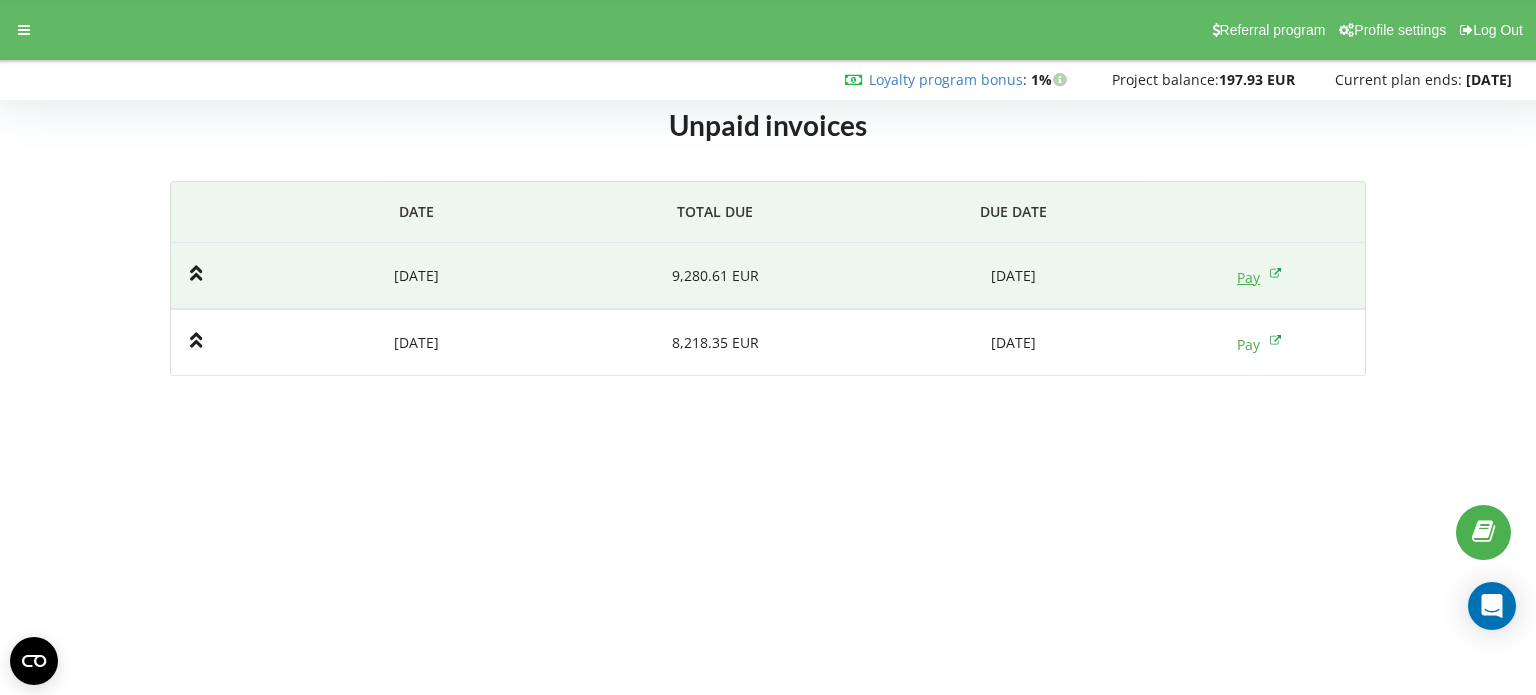 click on "Pay" at bounding box center [1259, 277] 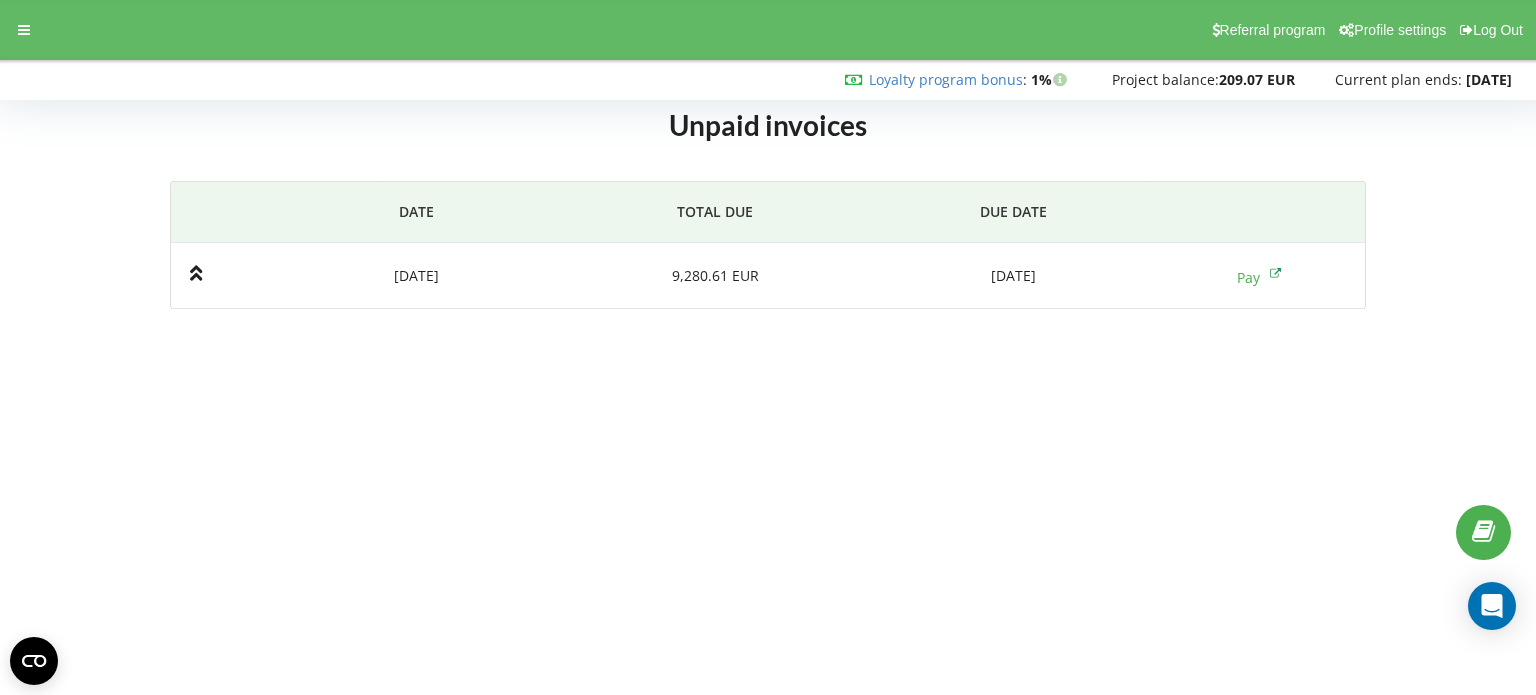 scroll, scrollTop: 0, scrollLeft: 0, axis: both 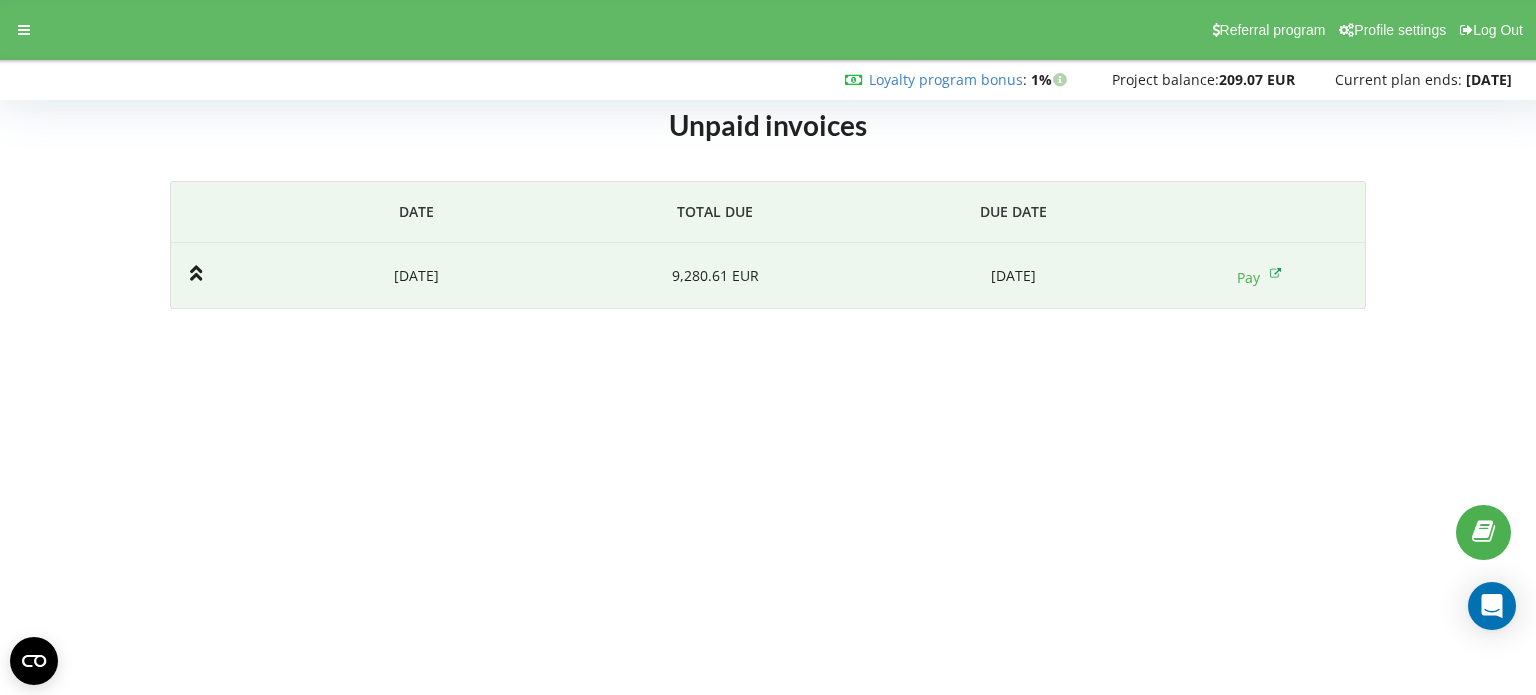 click on "[DATE]" at bounding box center (1014, 276) 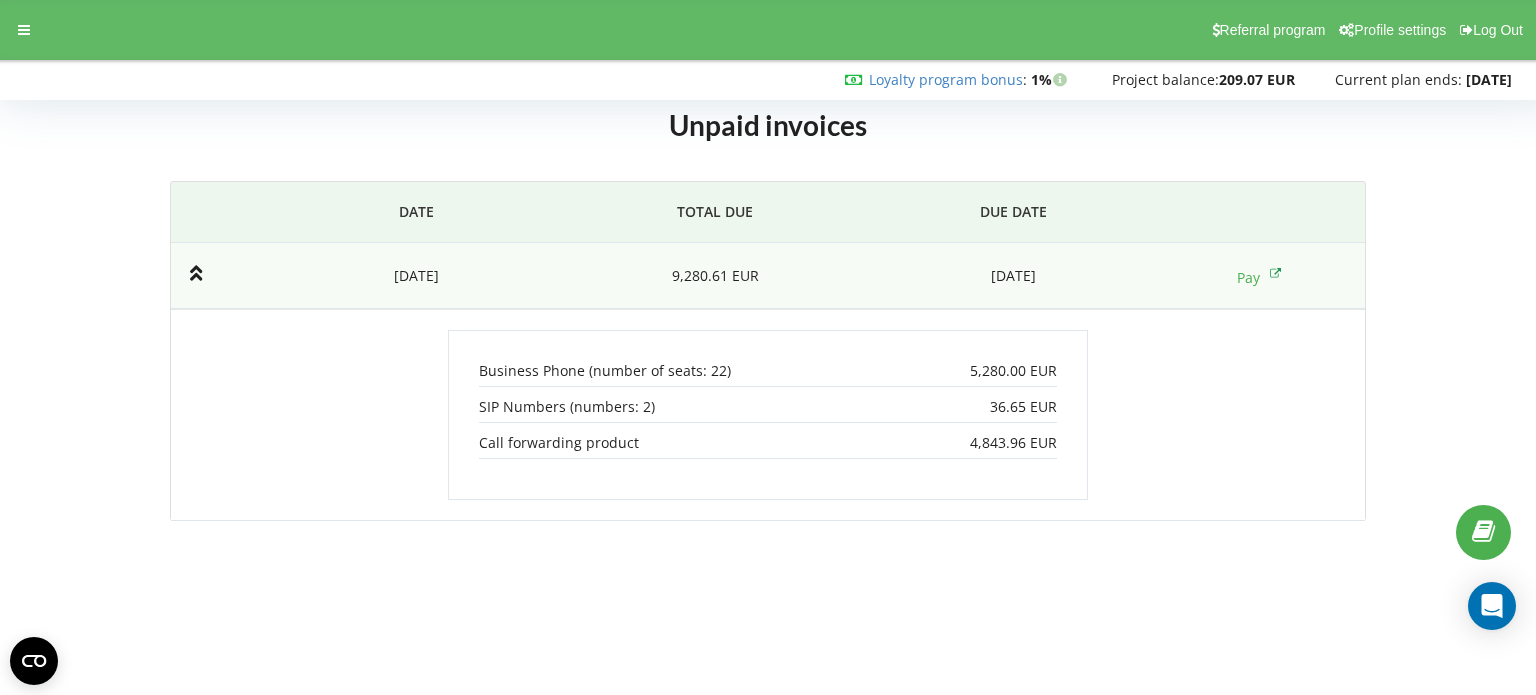 click on "Unpaid invoices" at bounding box center [768, 130] 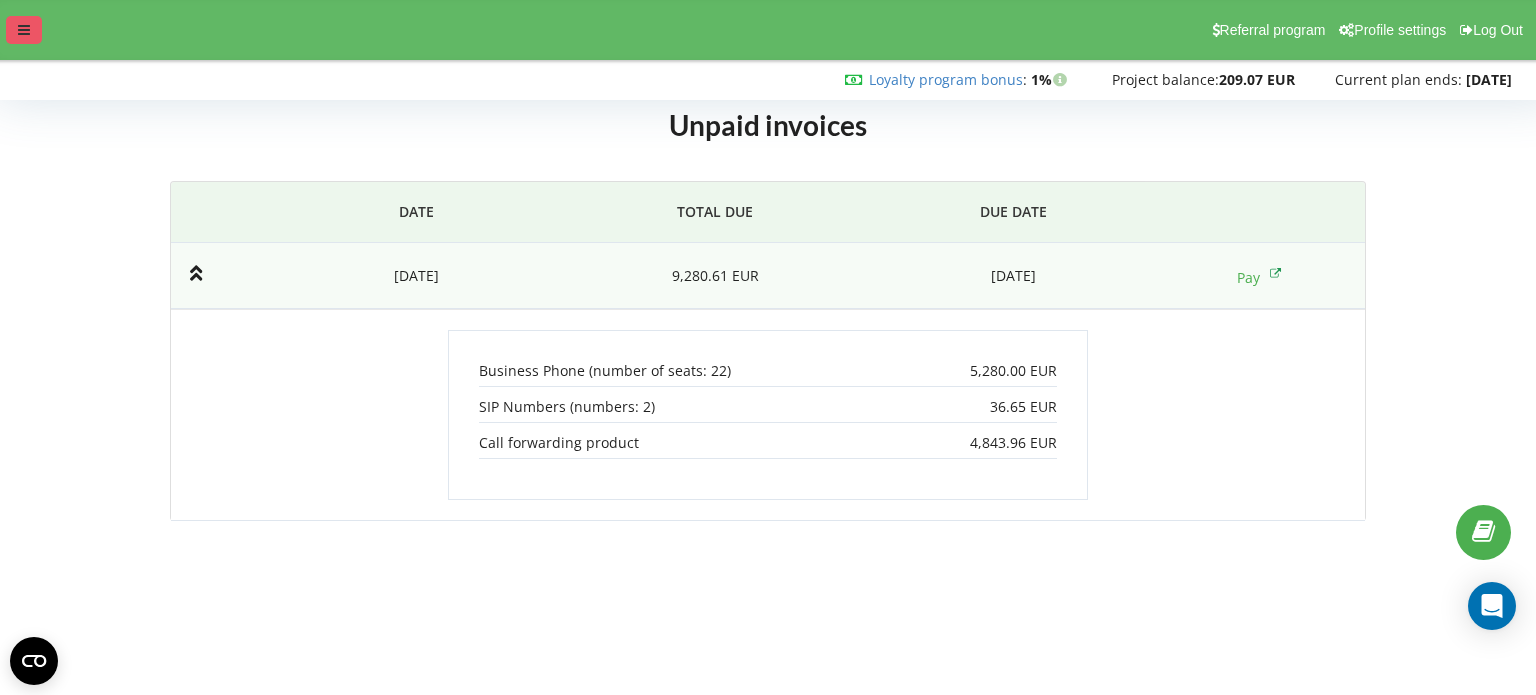 click at bounding box center [24, 30] 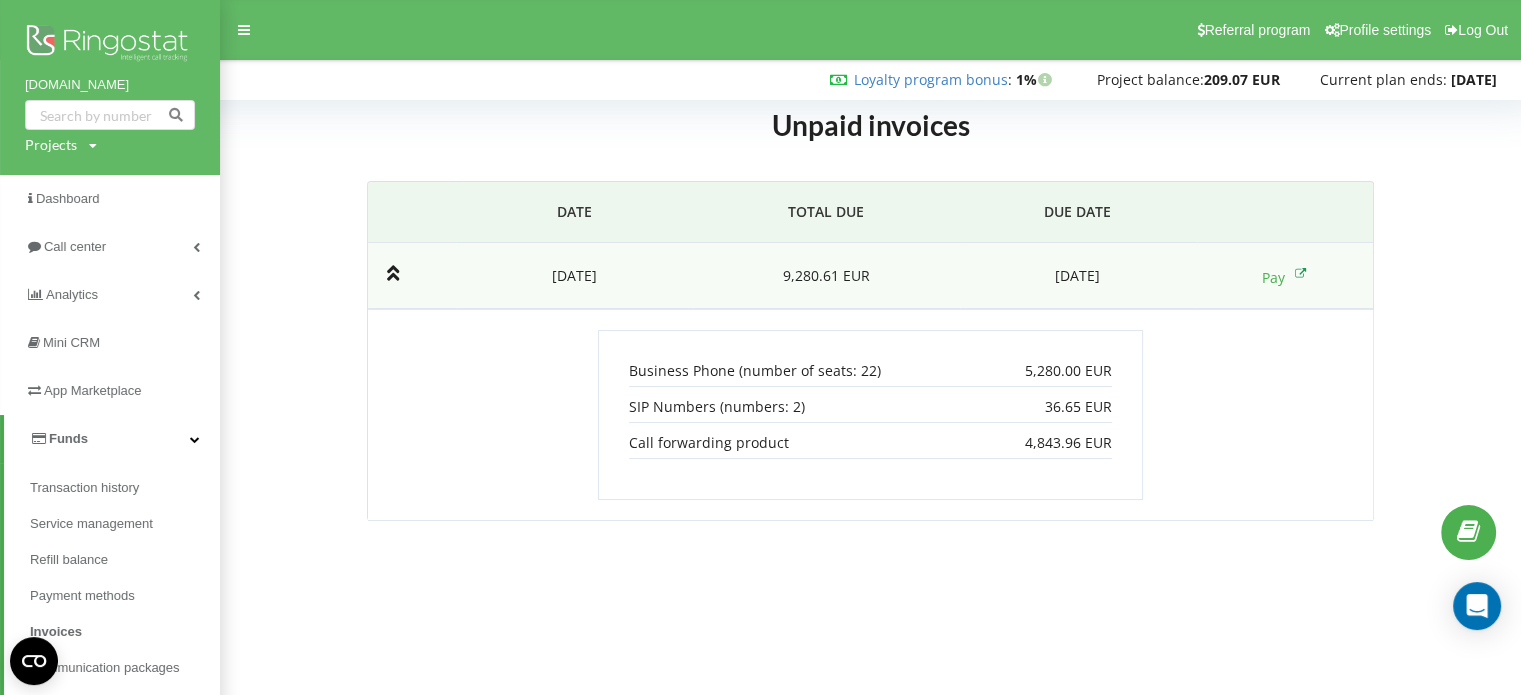 scroll, scrollTop: 139, scrollLeft: 0, axis: vertical 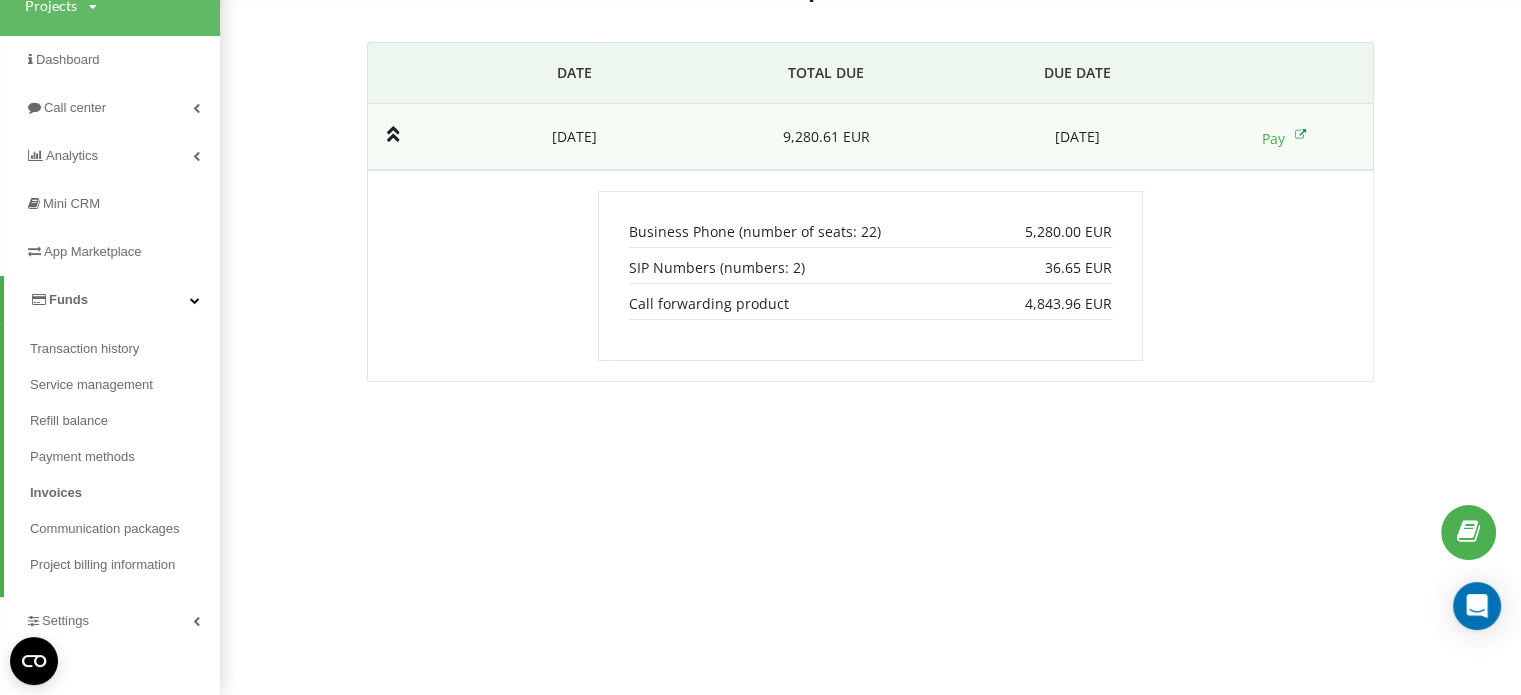 click on "Unpaid invoices
Date TOTAL DUE DUE DATE
2025-07-08
9,280.61 EUR
2025-07-22
Pay
5,280.00 EUR
Call forwarding product" at bounding box center [870, 196] 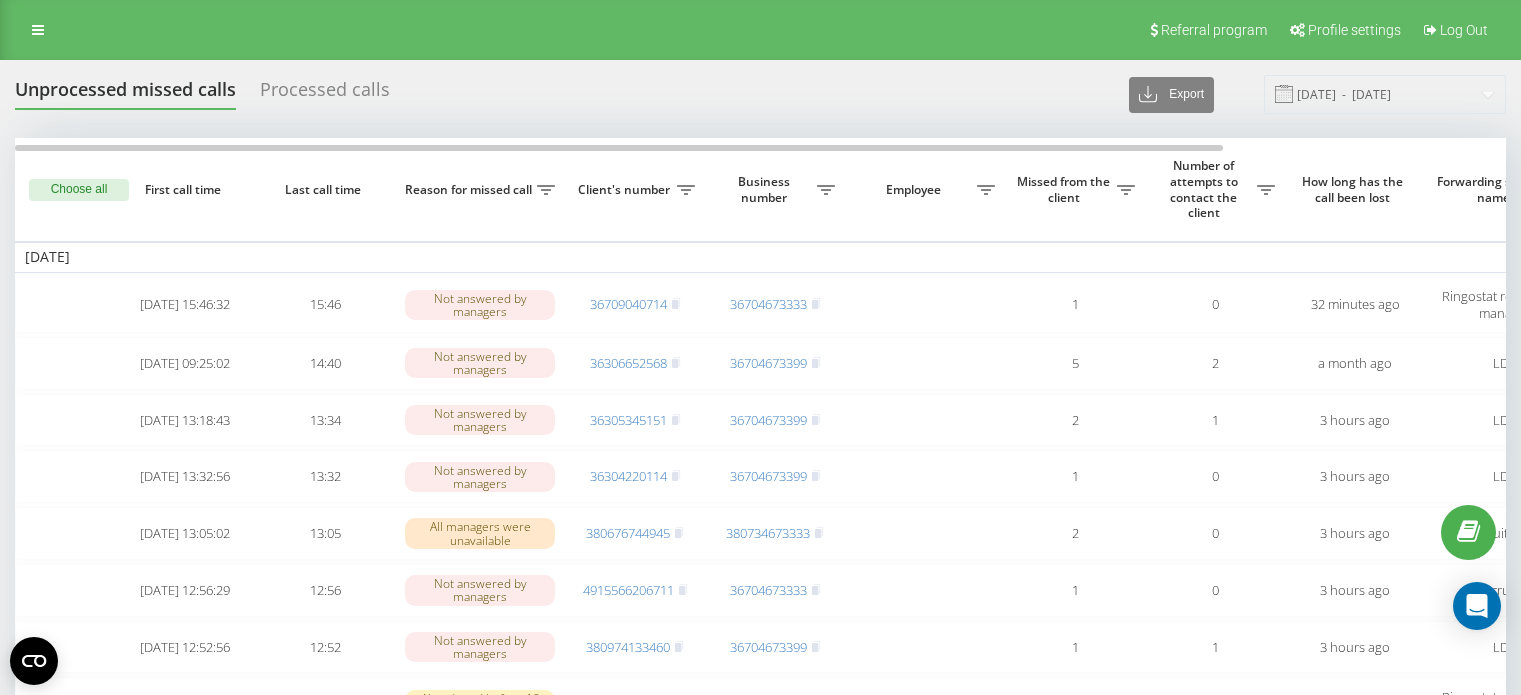 scroll, scrollTop: 0, scrollLeft: 0, axis: both 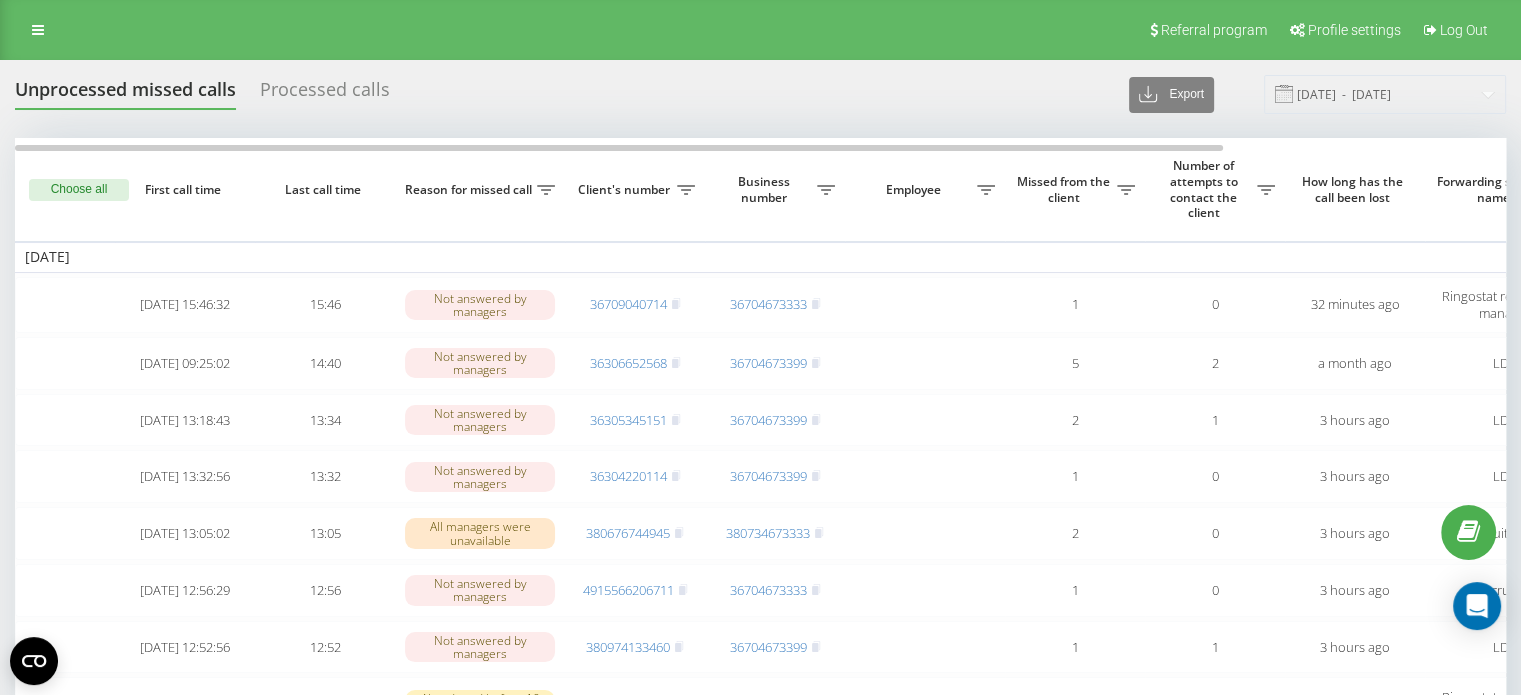 click on "Processed calls" at bounding box center (325, 94) 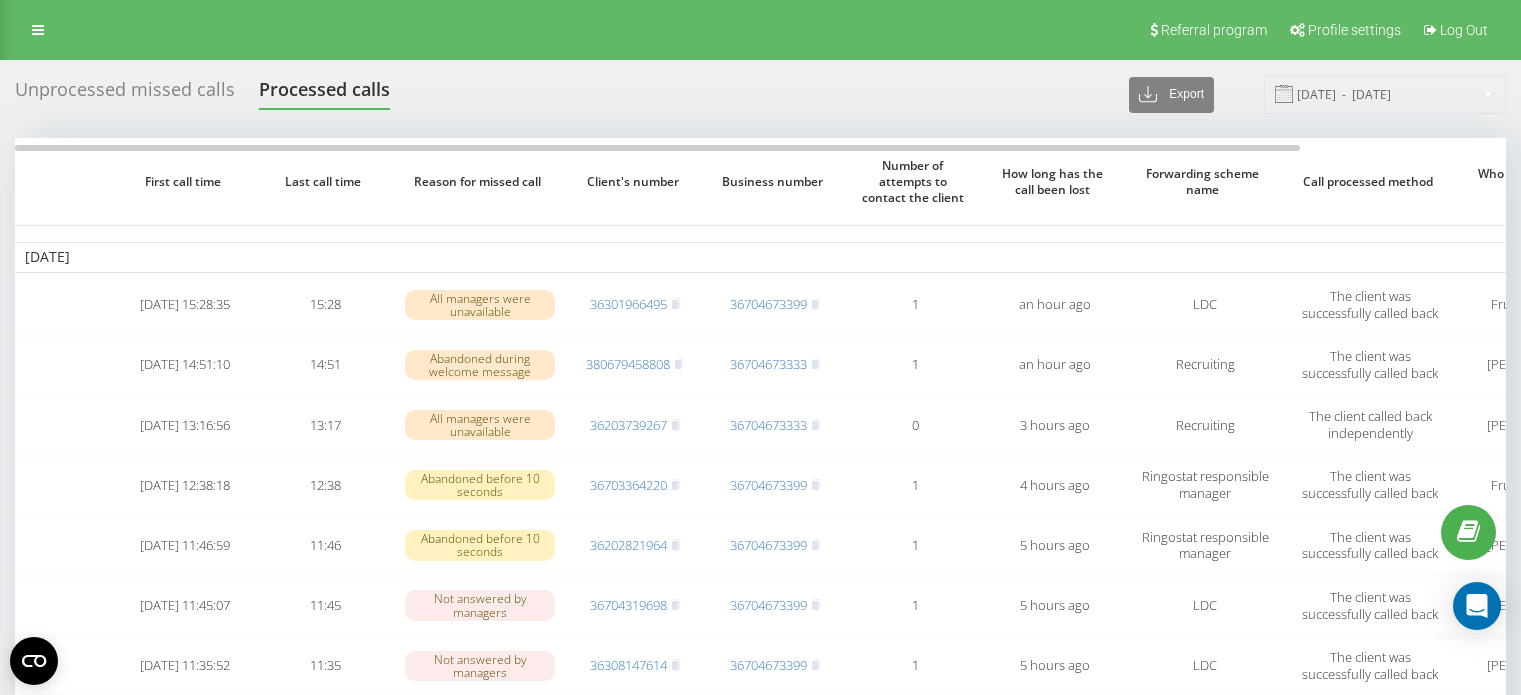 scroll, scrollTop: 0, scrollLeft: 0, axis: both 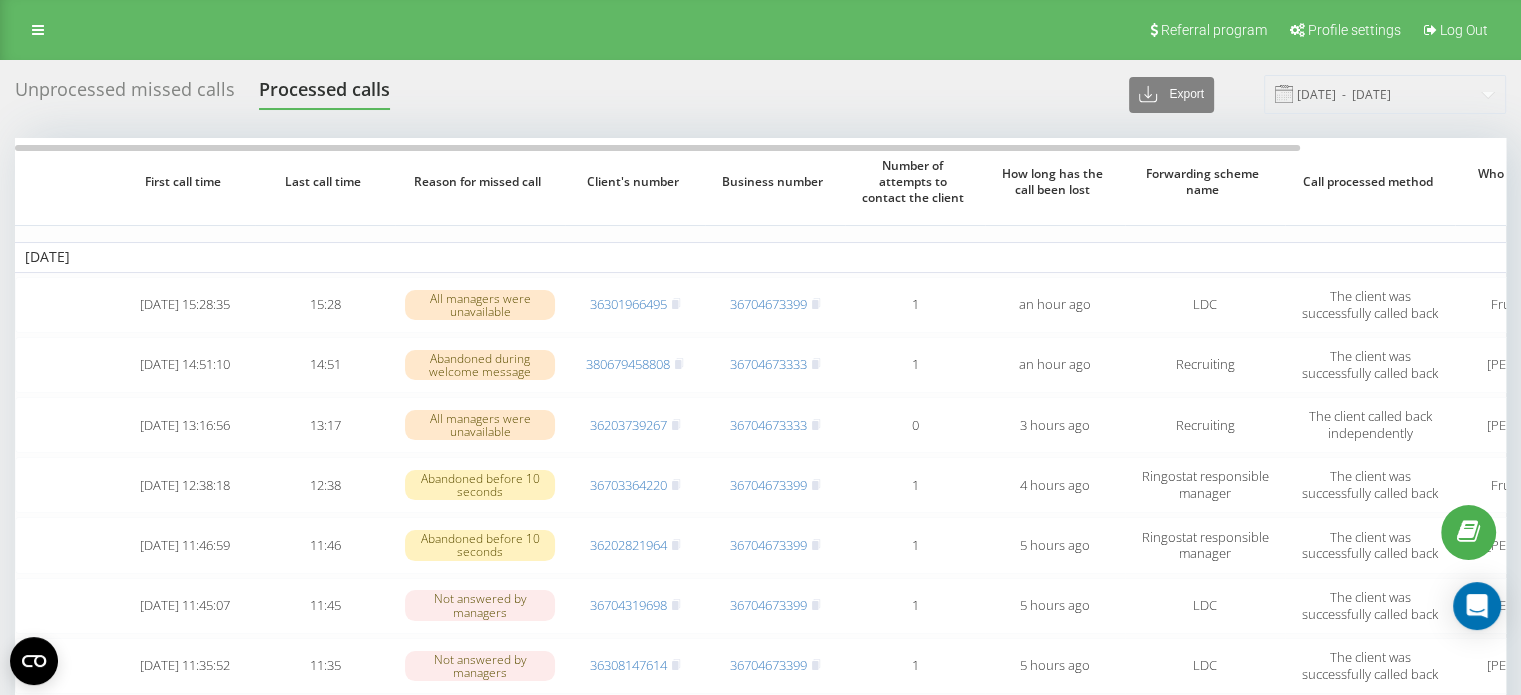 click on "Unprocessed missed calls Processed calls Export .csv .xlsx [DATE]  -  [DATE] First call time Last call time Reason for missed call Client's number Business number Number of attempts to contact the client How long has the call been lost Forwarding scheme name Call processed method Who processed the call Comment on the call [DATE] [DATE] 15:28:35 15:28 All managers were unavailable 36301966495 36704673399 1 an hour ago LDC The client was successfully called back Fruzsina Butkai [DATE] 14:51:10 14:51 Abandoned during welcome message 380679458808 36704673333 1 an hour ago Recruiting The client was successfully called back [PERSON_NAME] [DATE] 13:16:56 13:17 All managers were unavailable 36203739267 36704673333 0 3 hours ago Recruiting The client called back independently [PERSON_NAME] Tar [DATE] 12:38:18 12:38 Abandoned before 10 seconds 36703364220 36704673399 1 4 hours ago [PERSON_NAME] responsible manager The client was successfully called back Fruzsina Butkai [DATE] 11:46:59 11:46 1 1 1" at bounding box center [760, 672] 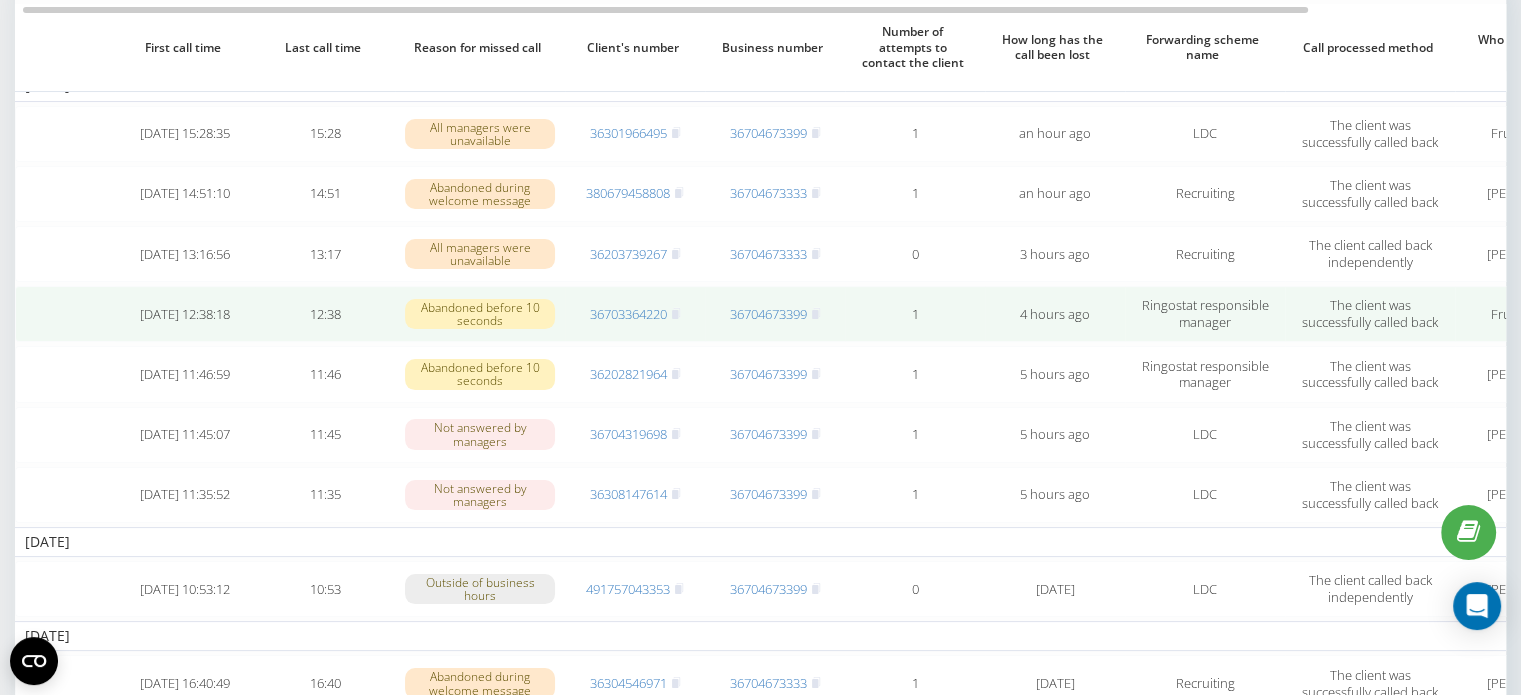 scroll, scrollTop: 0, scrollLeft: 0, axis: both 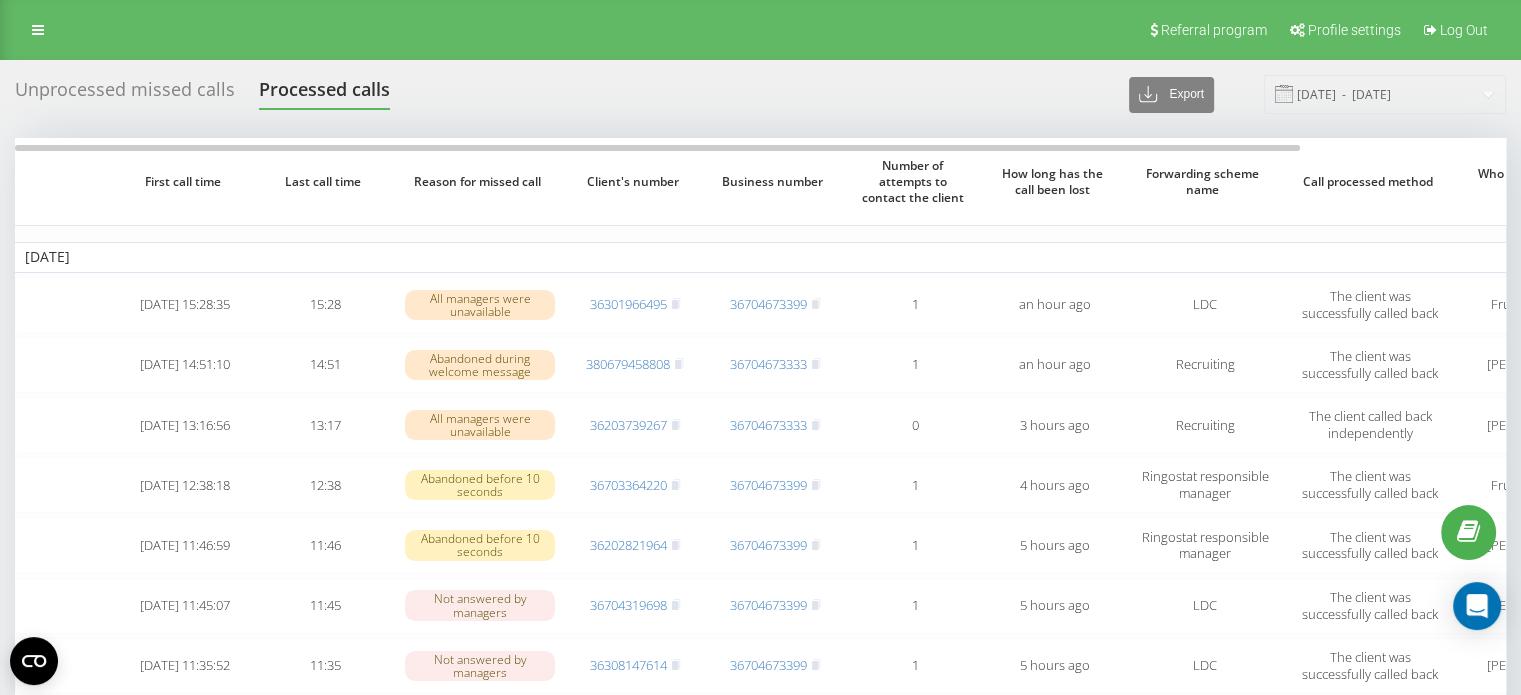 click on "Unprocessed missed calls Processed calls Export .csv .xlsx [DATE]  -  [DATE]" at bounding box center [760, 94] 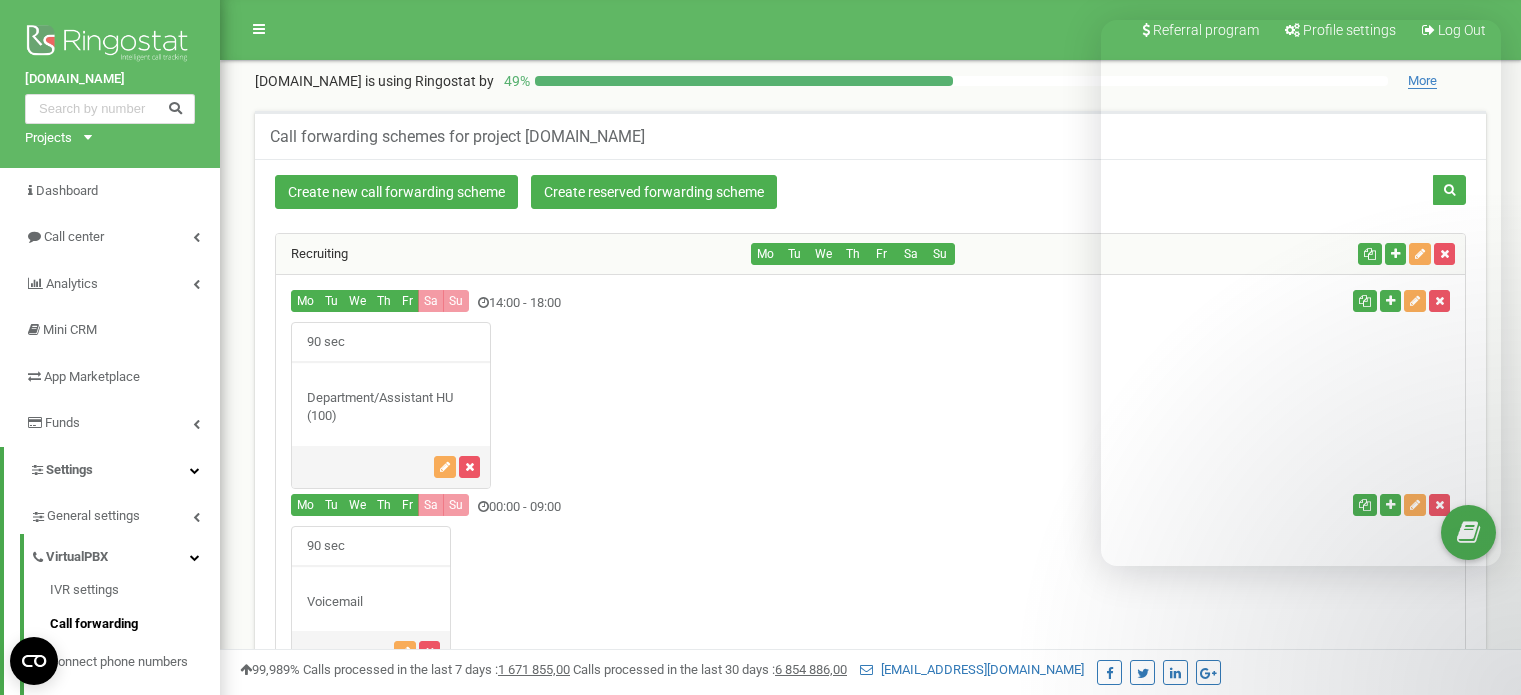 scroll, scrollTop: 160, scrollLeft: 0, axis: vertical 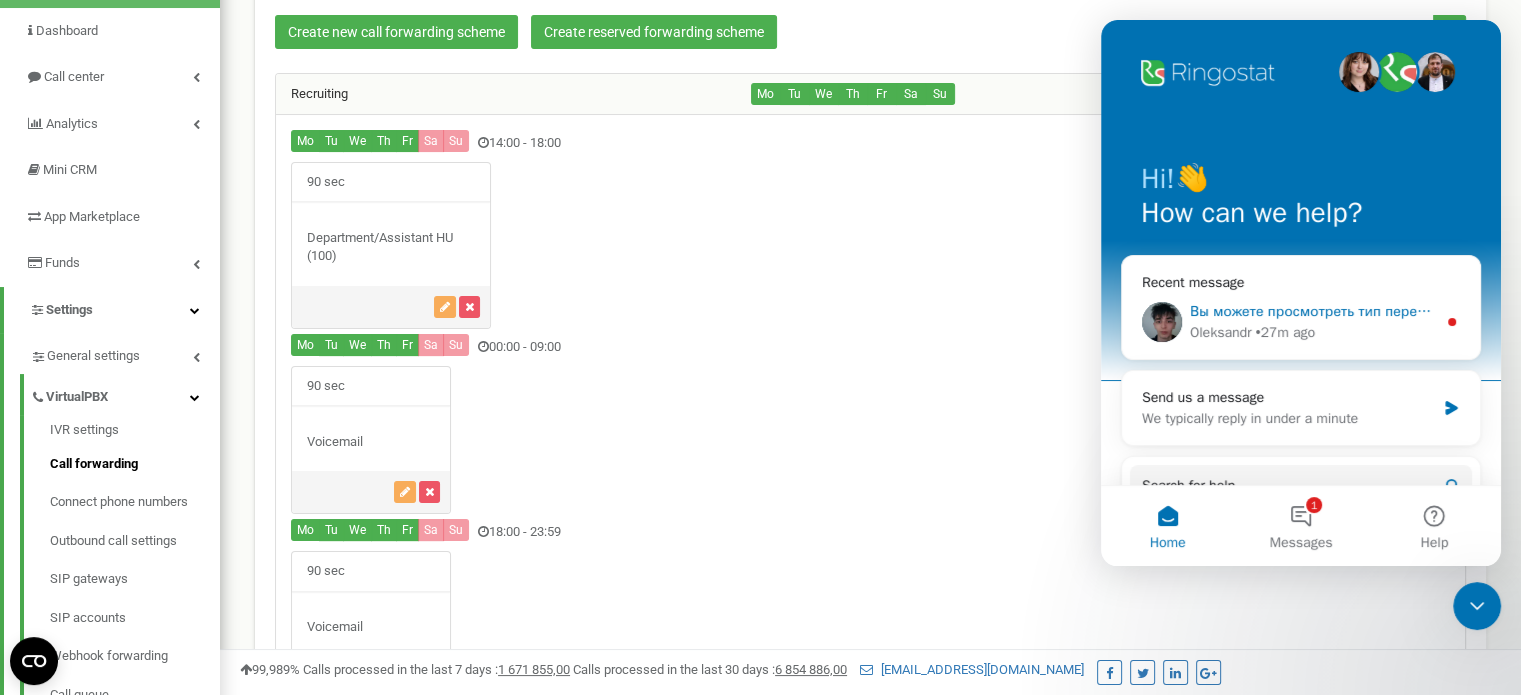 click on "Вы можете просмотреть тип переадресации в настройках самой переадресации. Например, в схеме переадресации Recruiting звонки будут переадресованы на все основные контакты сотрудников.  ​" at bounding box center (1861, 311) 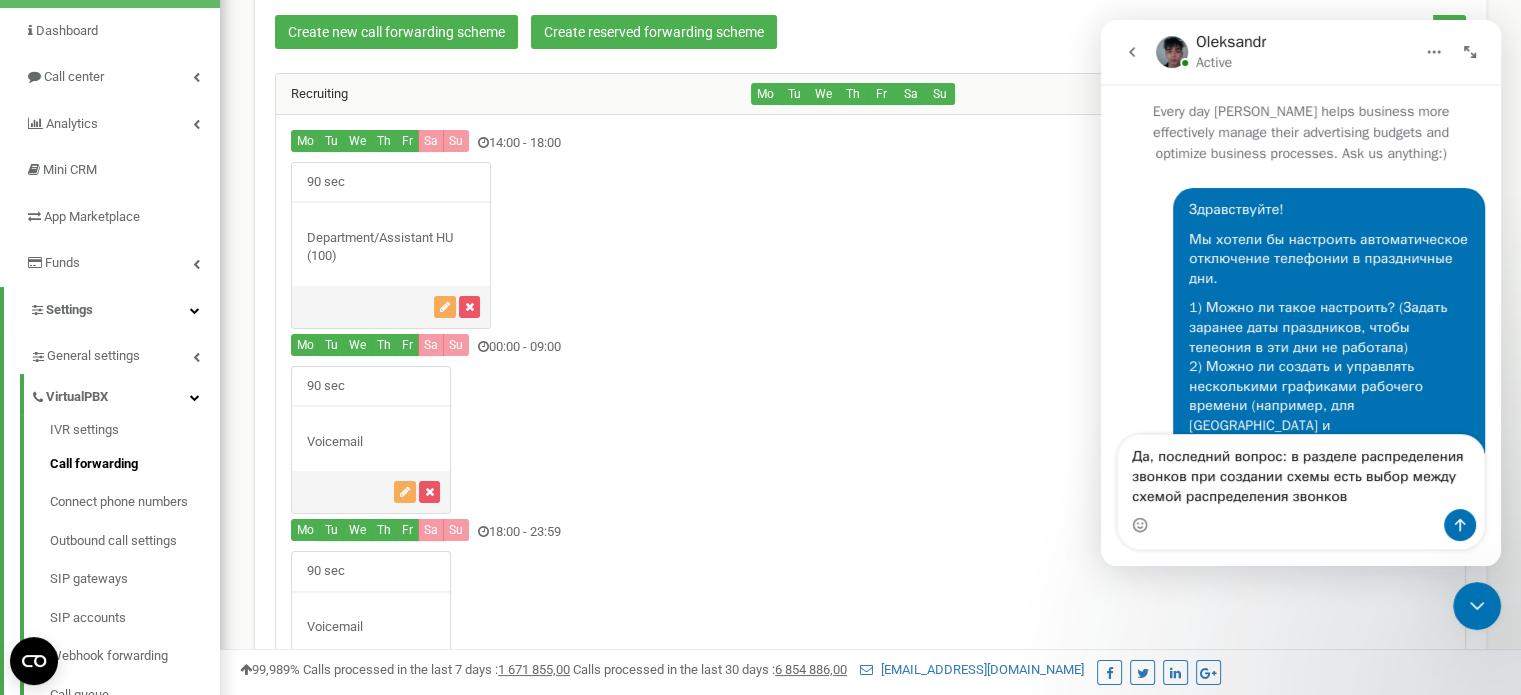 scroll, scrollTop: 3, scrollLeft: 0, axis: vertical 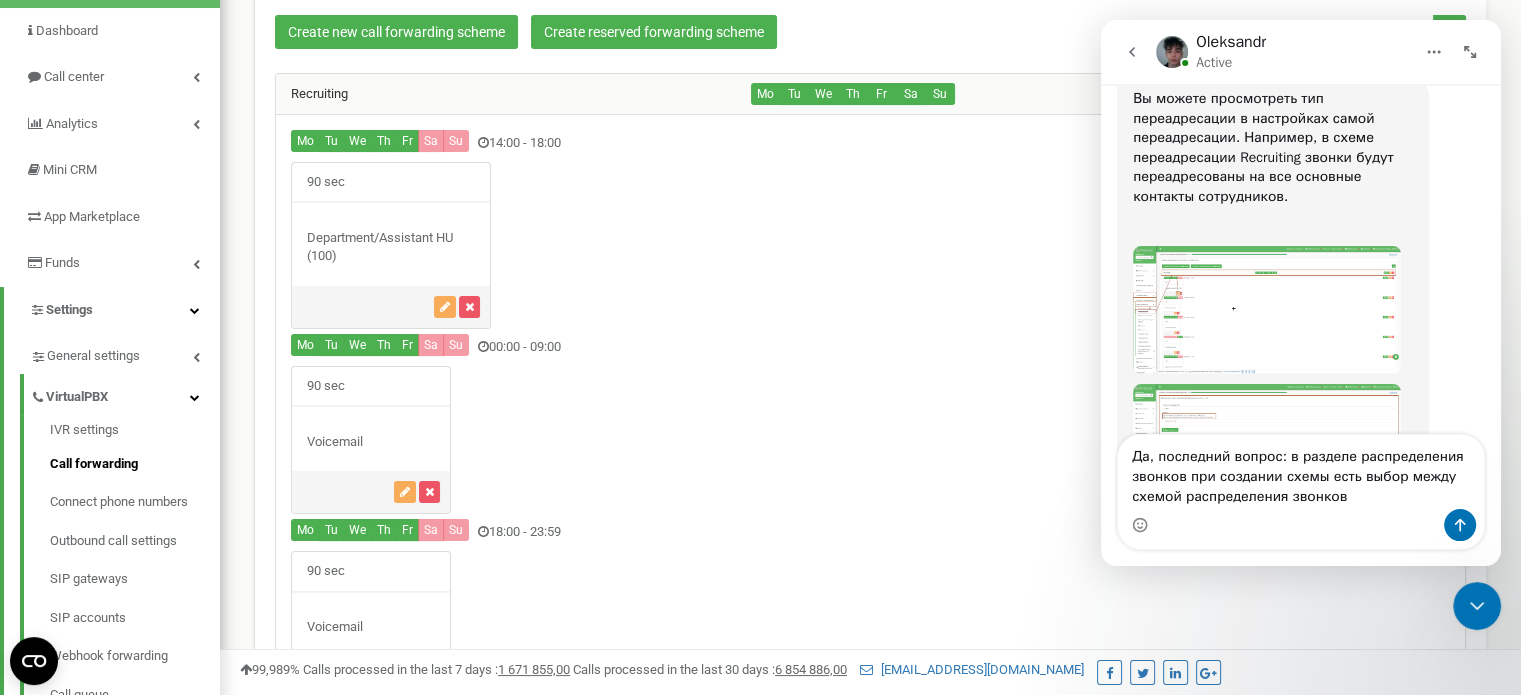 click on "Да, последний вопрос: в разделе распределения звонков при создании схемы есть выбор между схемой распределения звонков" at bounding box center [1301, 472] 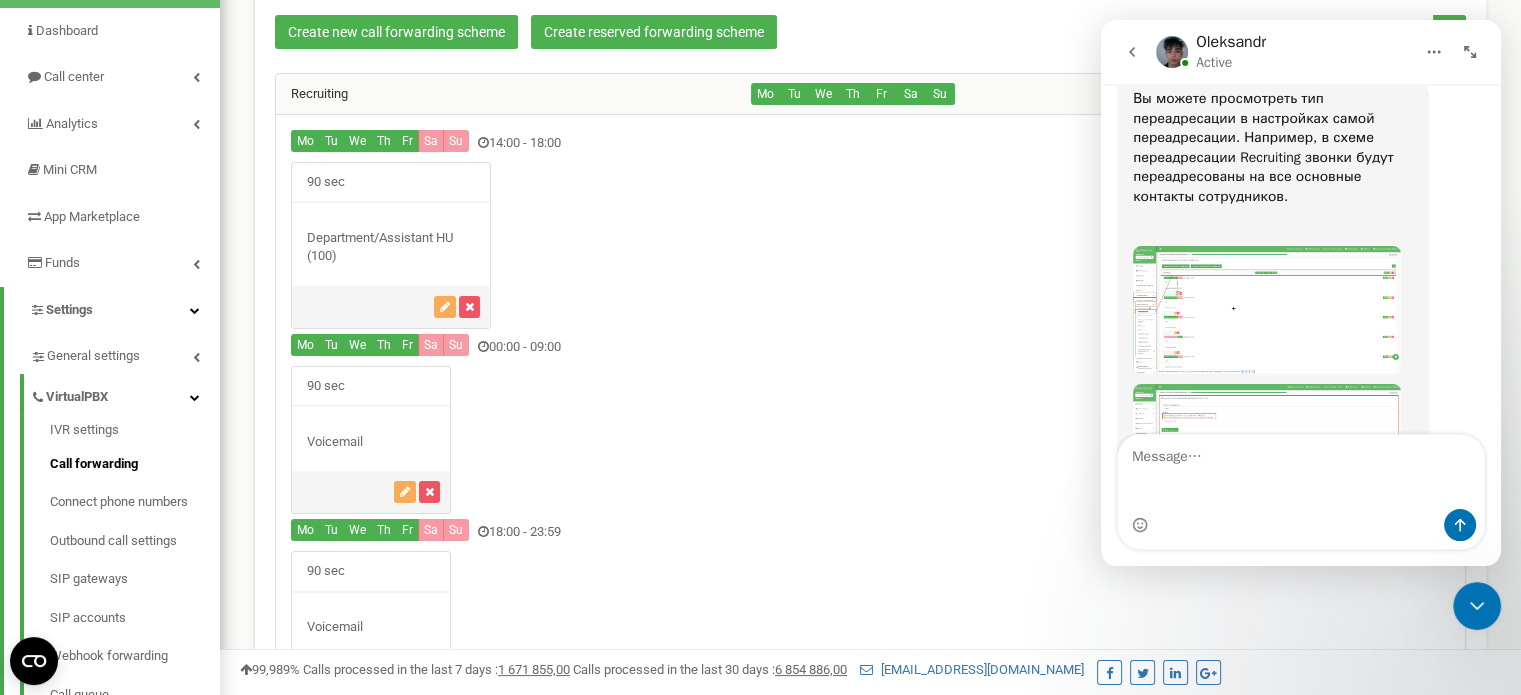 scroll, scrollTop: 2379, scrollLeft: 0, axis: vertical 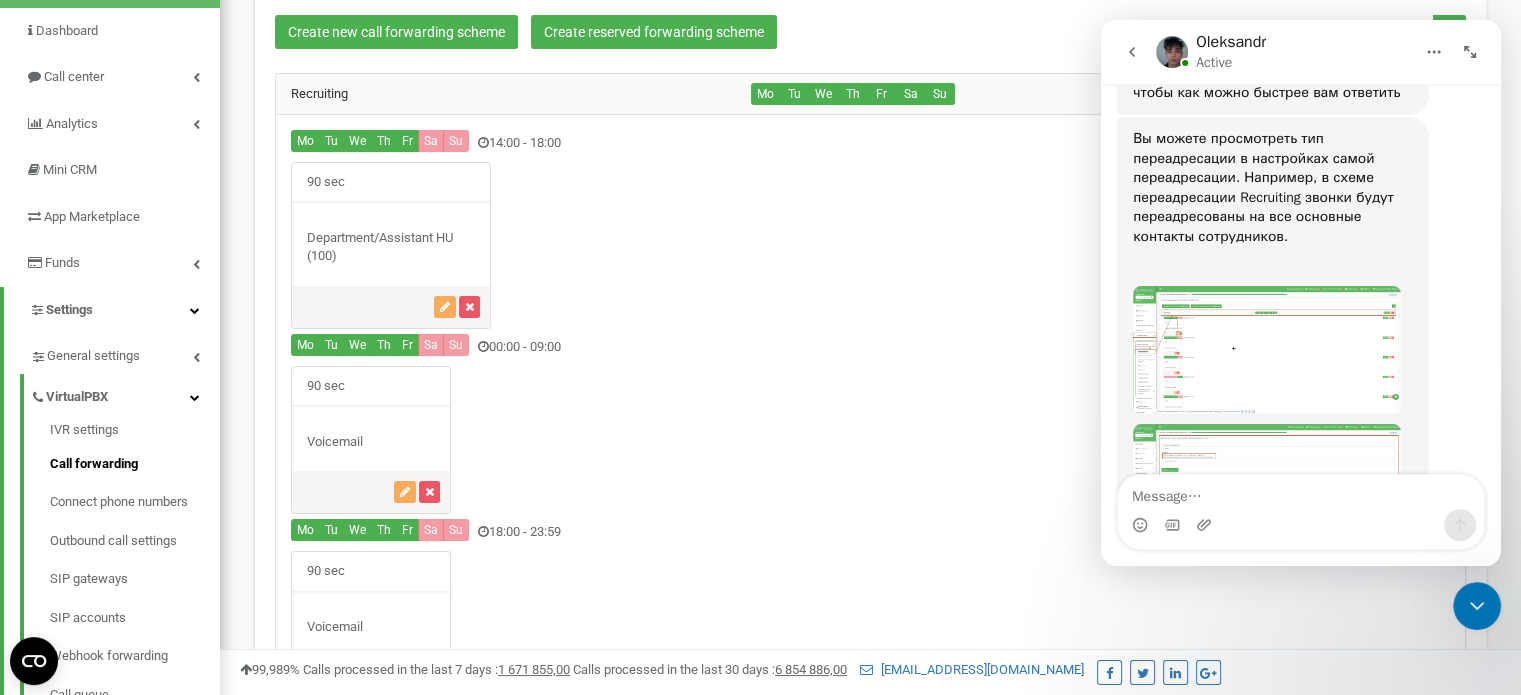 click at bounding box center (1267, 350) 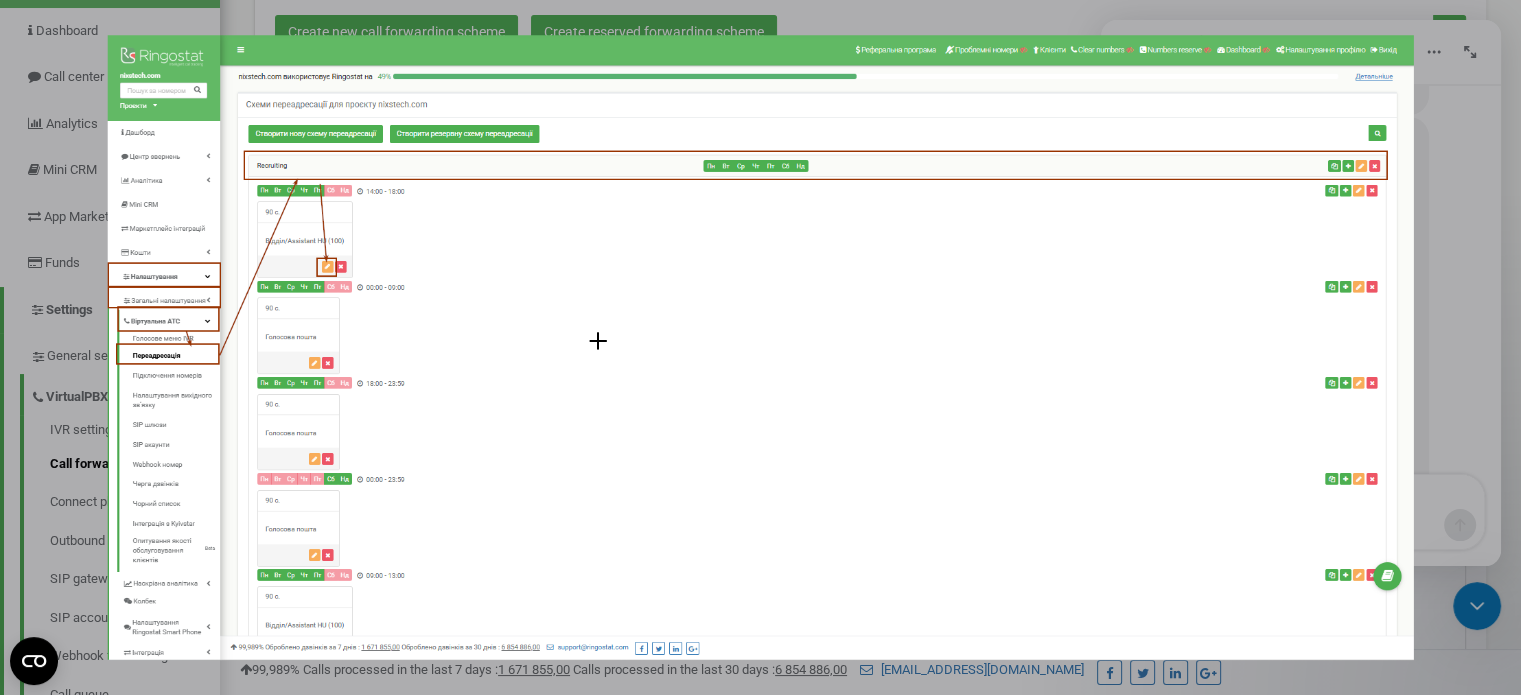 scroll, scrollTop: 0, scrollLeft: 0, axis: both 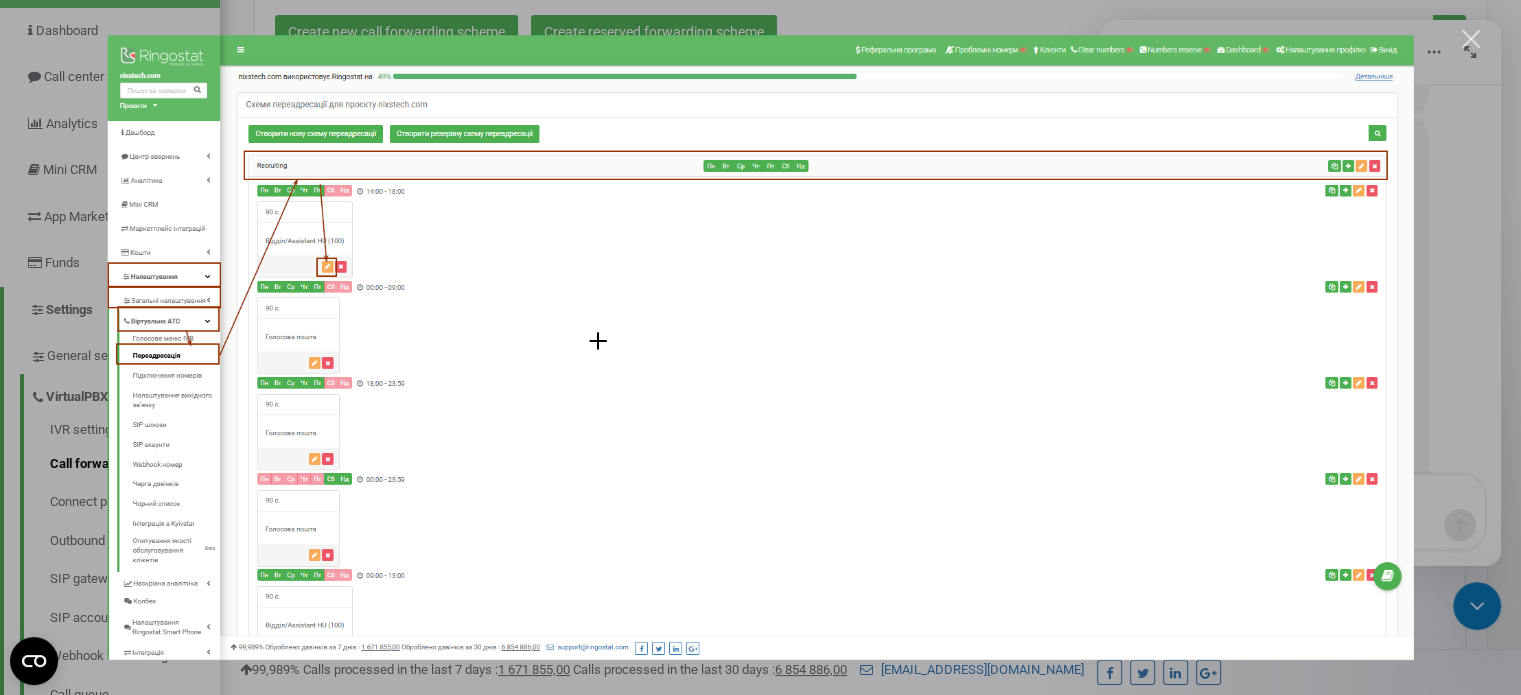click at bounding box center [760, 347] 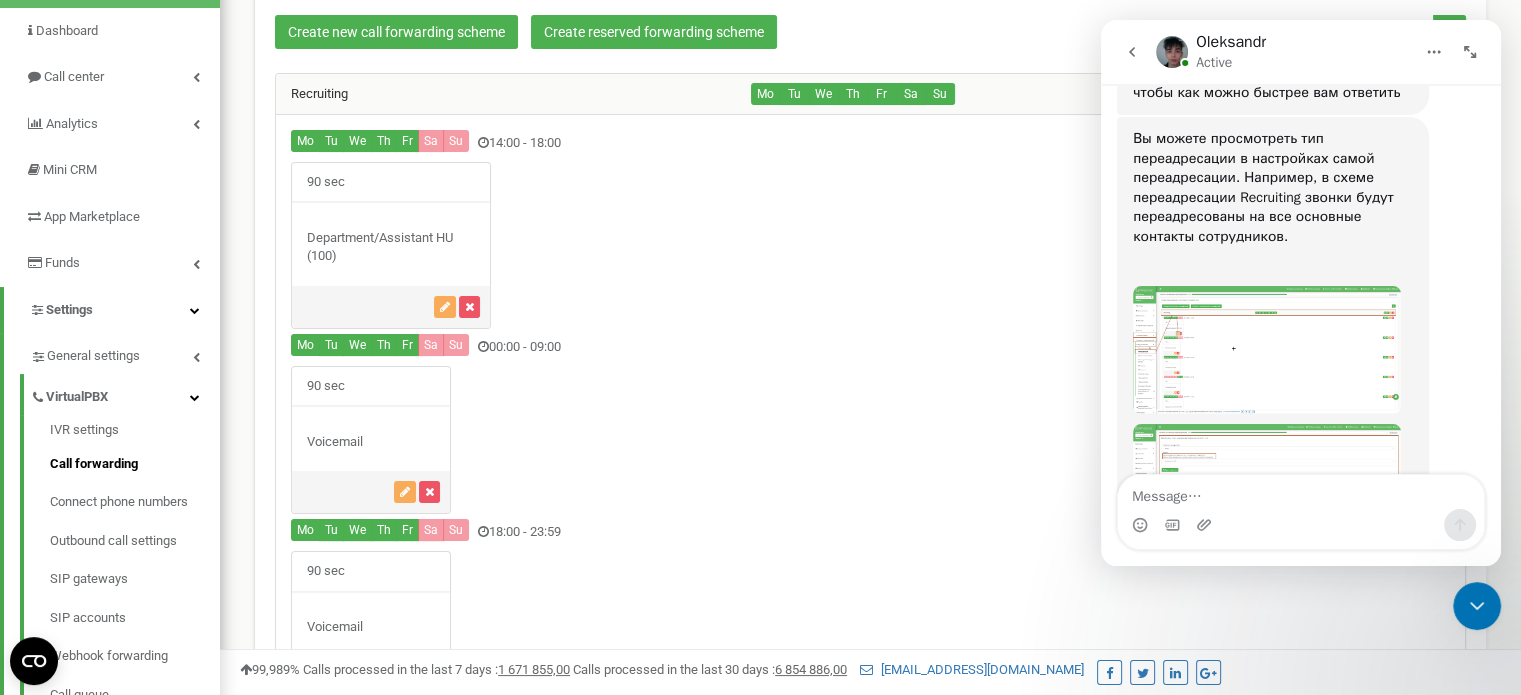 click on "Вы можете просмотреть тип переадресации в настройках самой переадресации. Например, в схеме переадресации Recruiting звонки будут переадресованы на все основные контакты сотрудников. ​ Oleksandr    •   27m ago" at bounding box center (1301, 335) 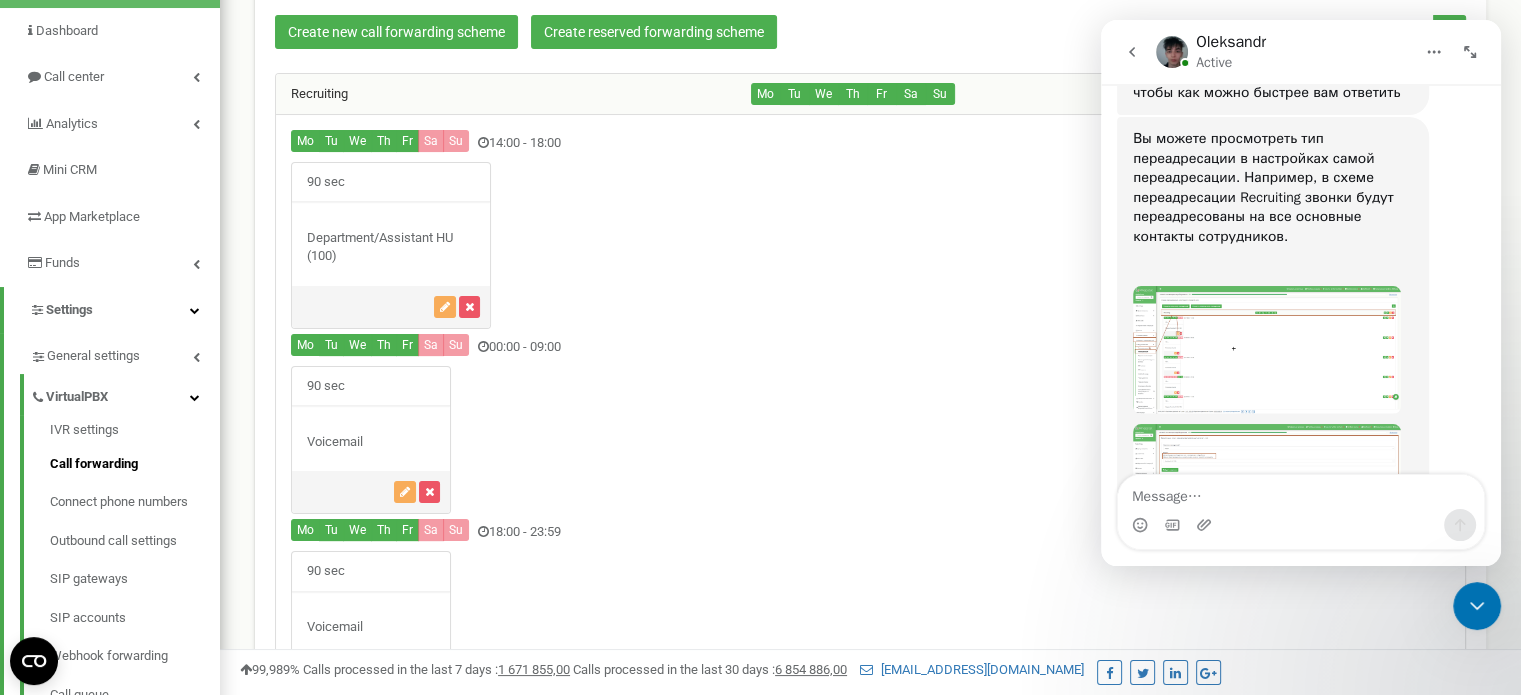 scroll, scrollTop: 0, scrollLeft: 0, axis: both 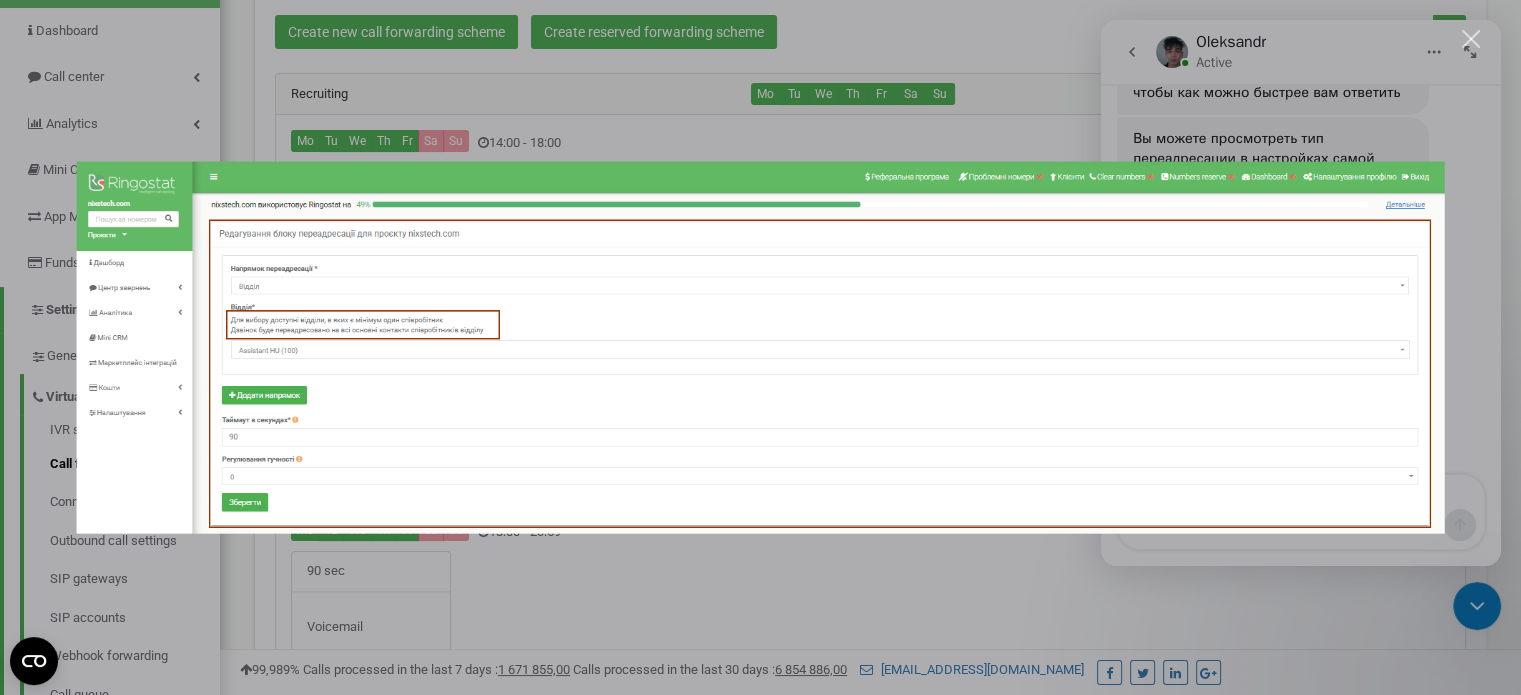 click at bounding box center (760, 347) 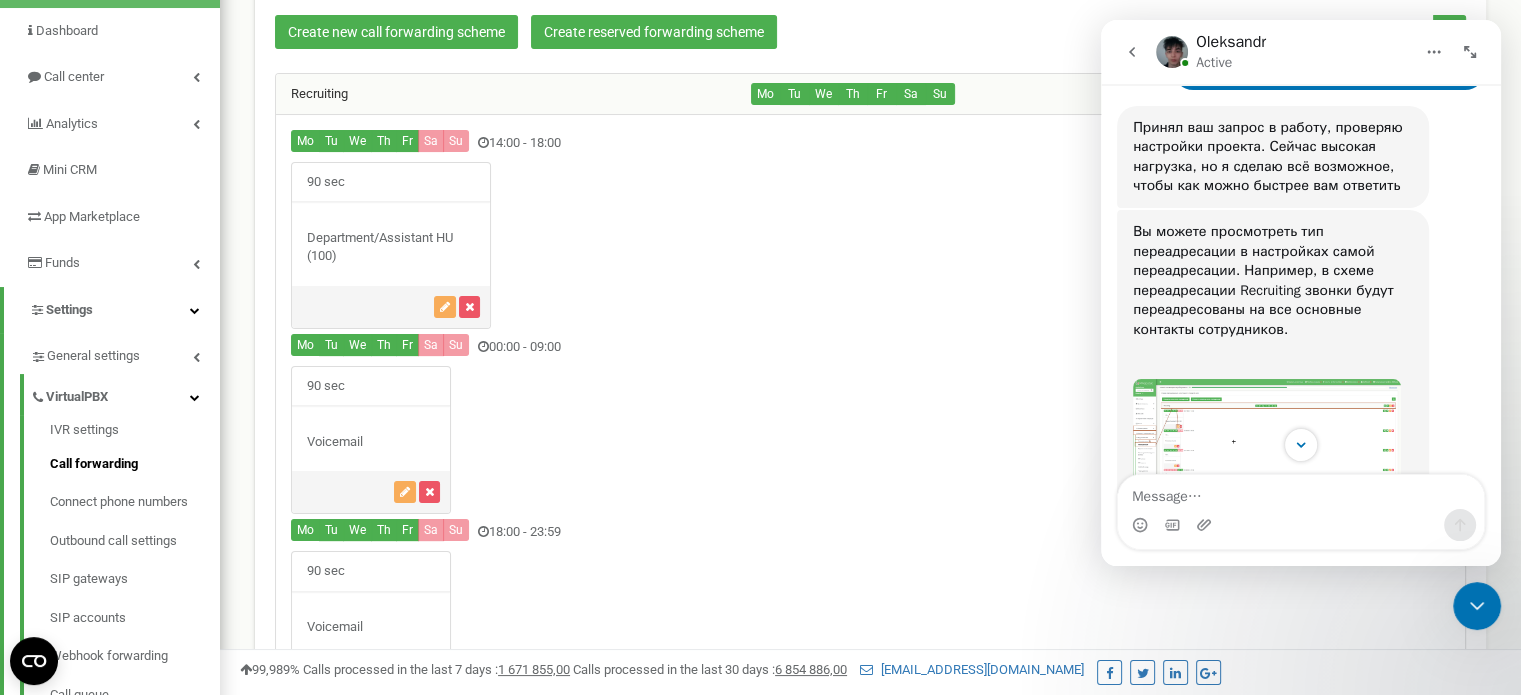 scroll, scrollTop: 2379, scrollLeft: 0, axis: vertical 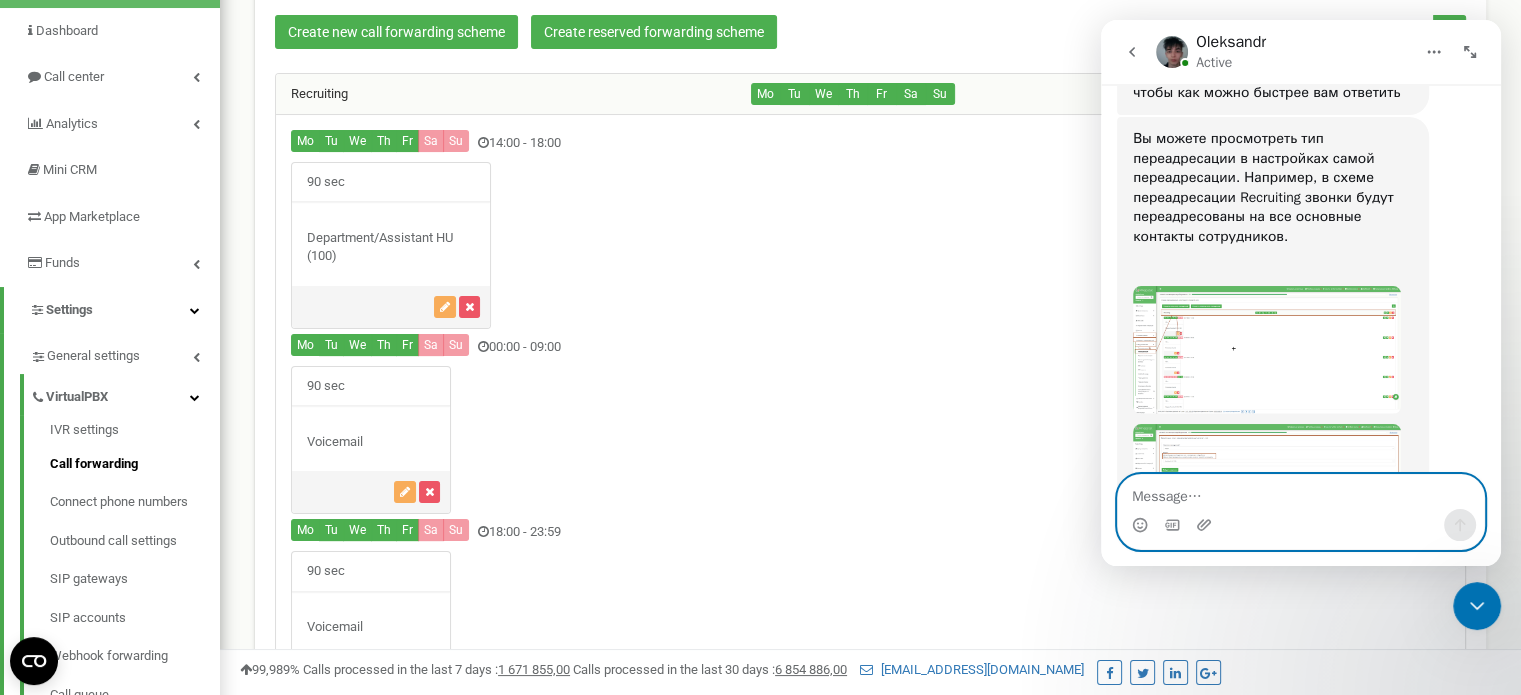 click at bounding box center [1301, 492] 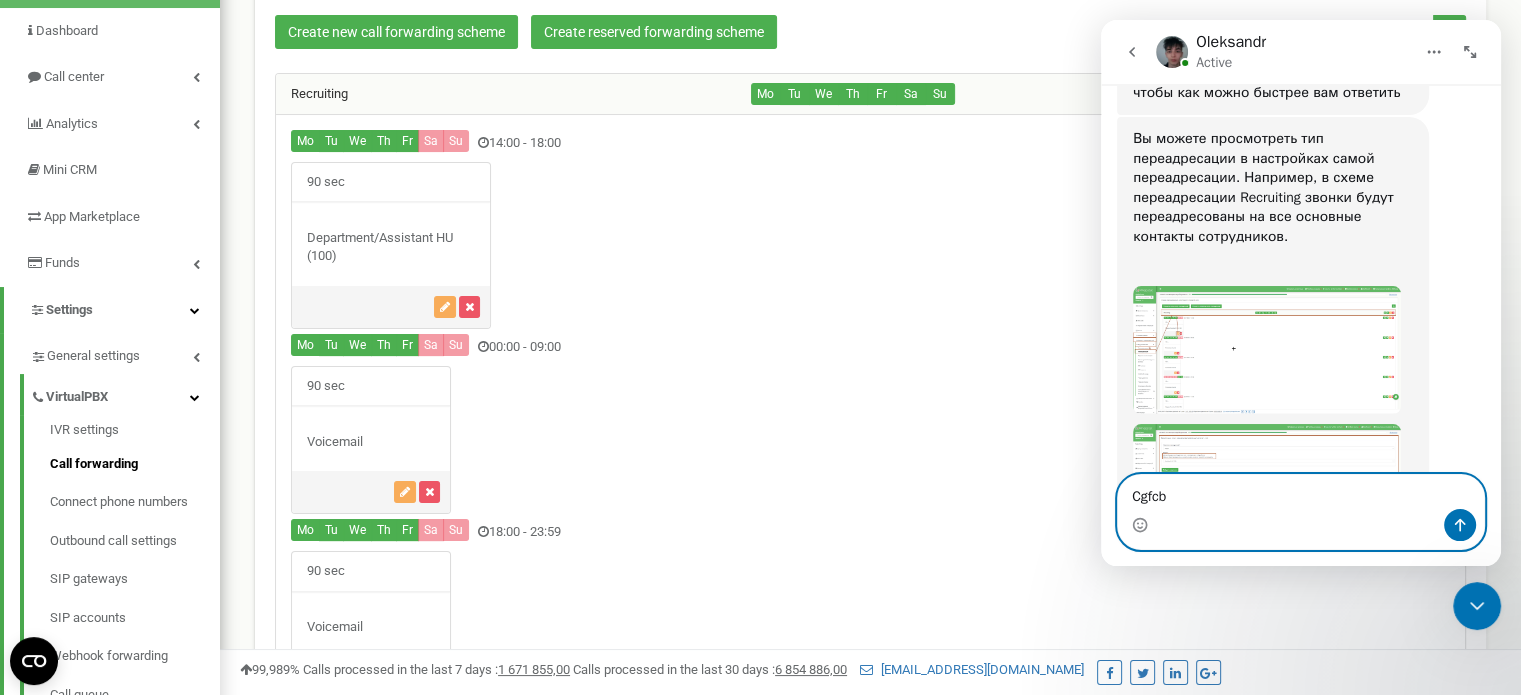 type on "Cgfcb," 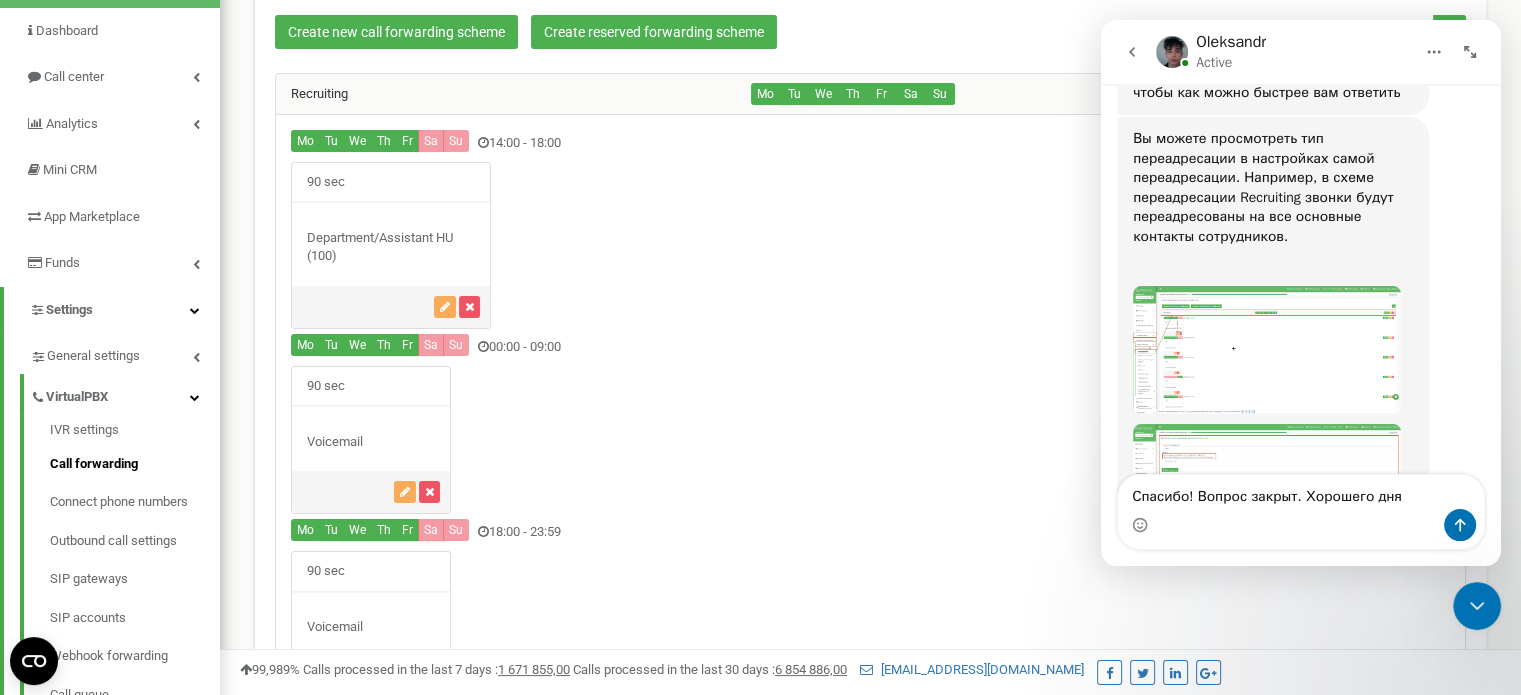 click at bounding box center [1301, 525] 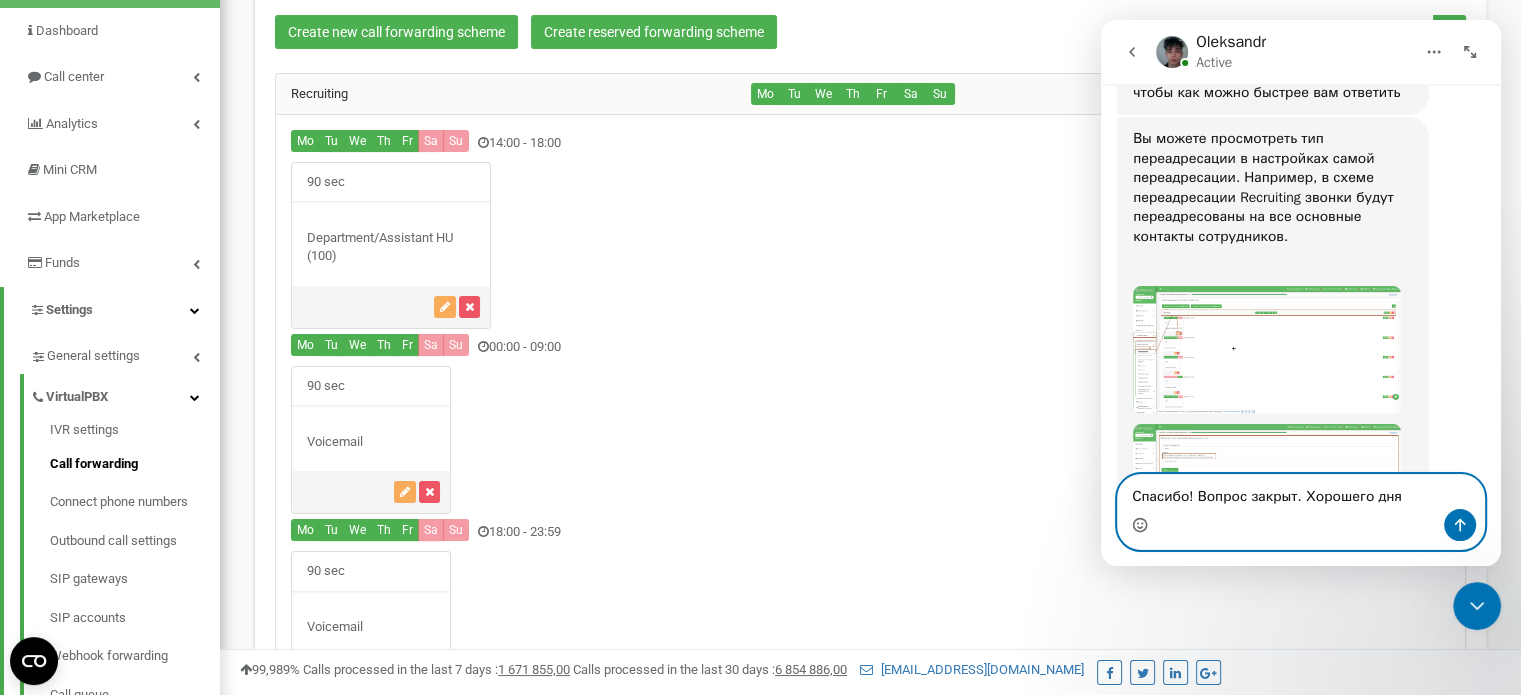 click 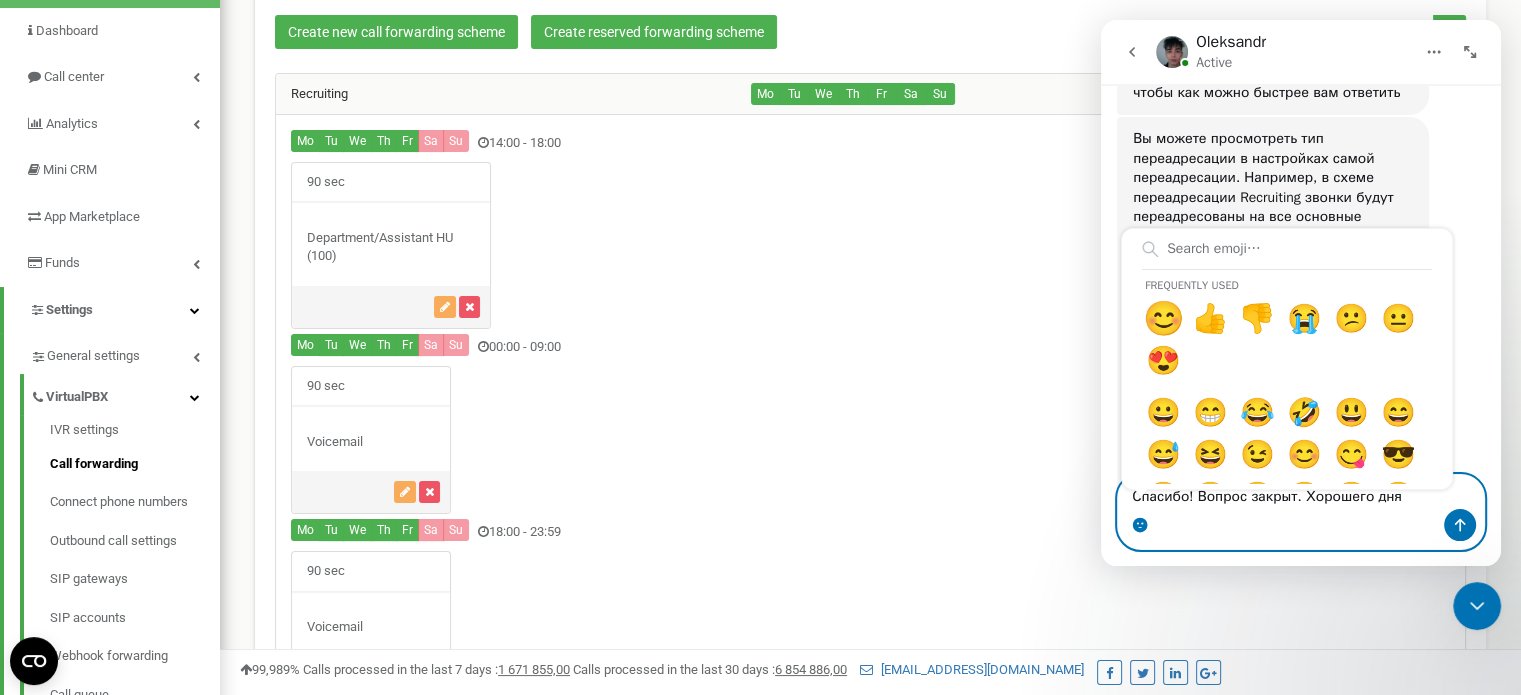 type on "Спасибо! Вопрос закрыт. Хорошего дня😊" 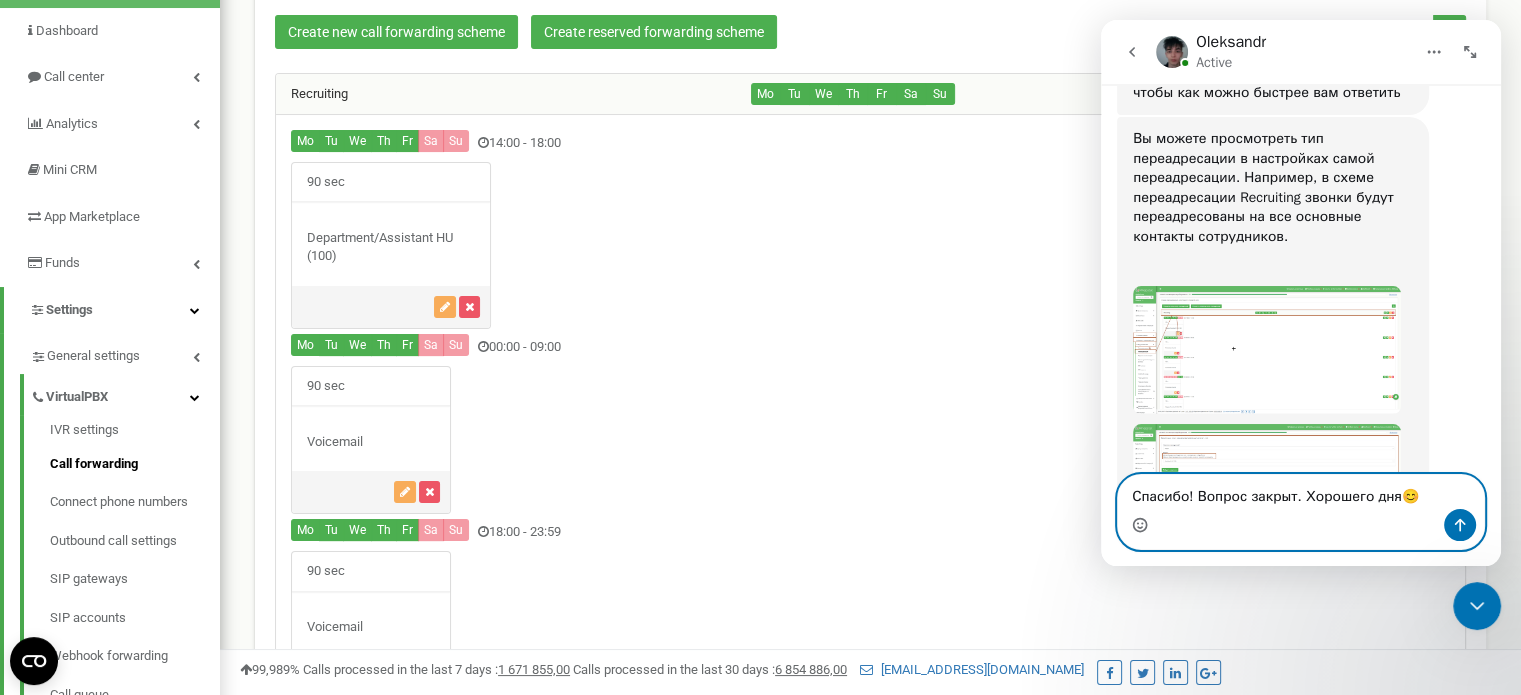 type 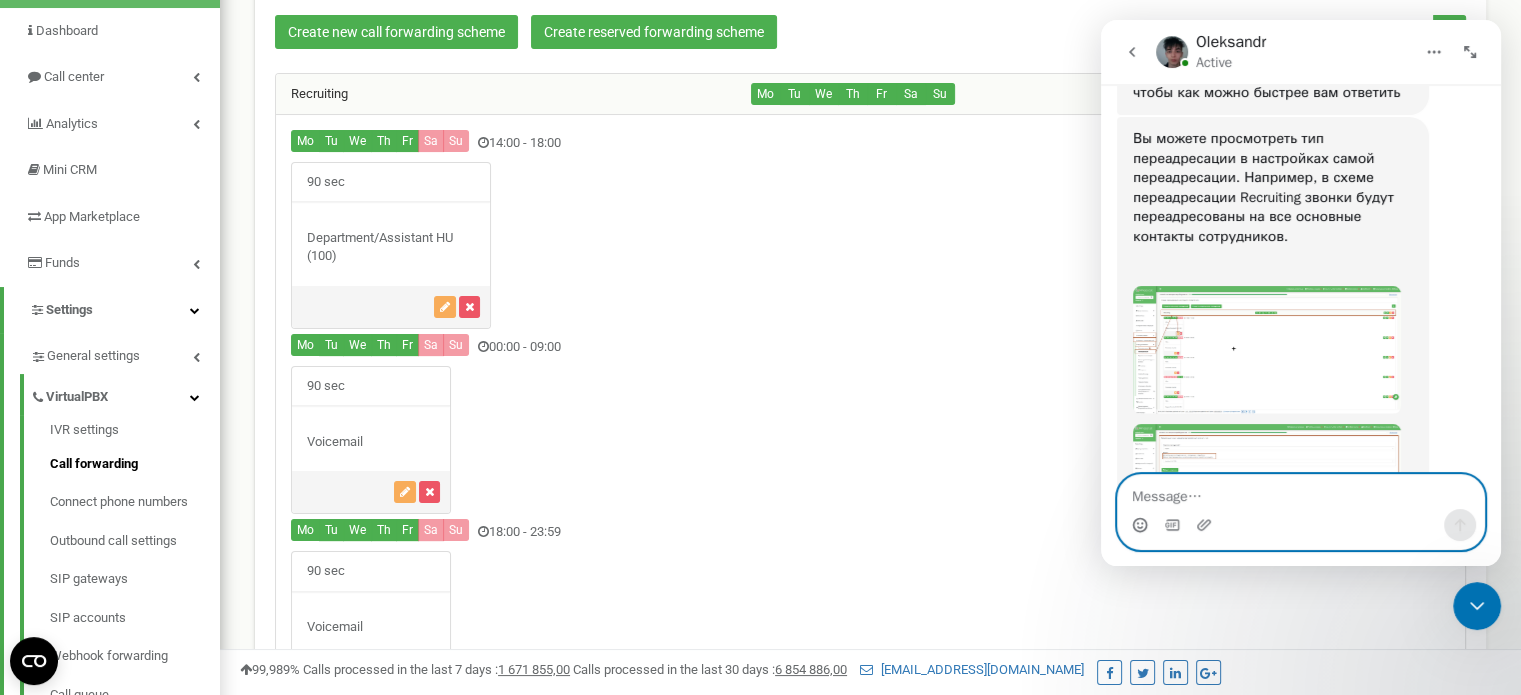 scroll, scrollTop: 2438, scrollLeft: 0, axis: vertical 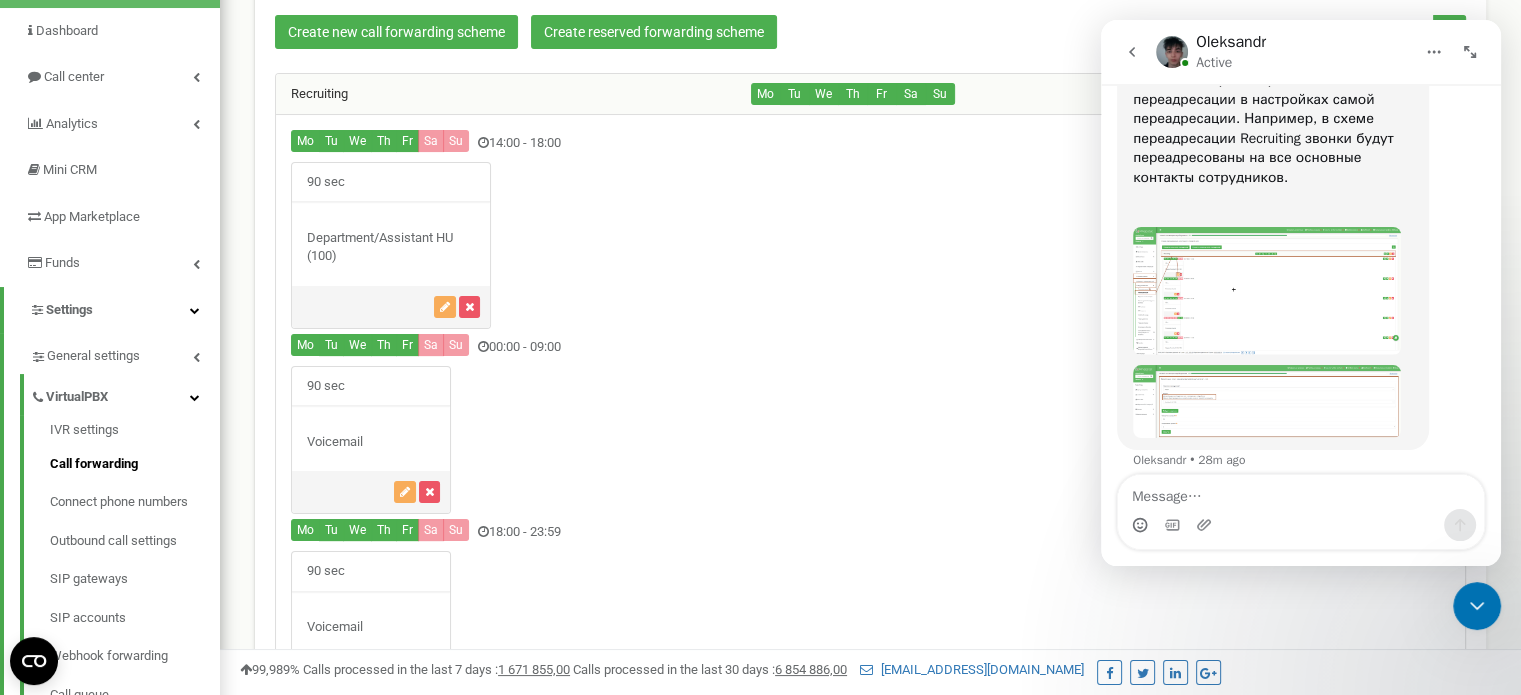 click at bounding box center (1477, 606) 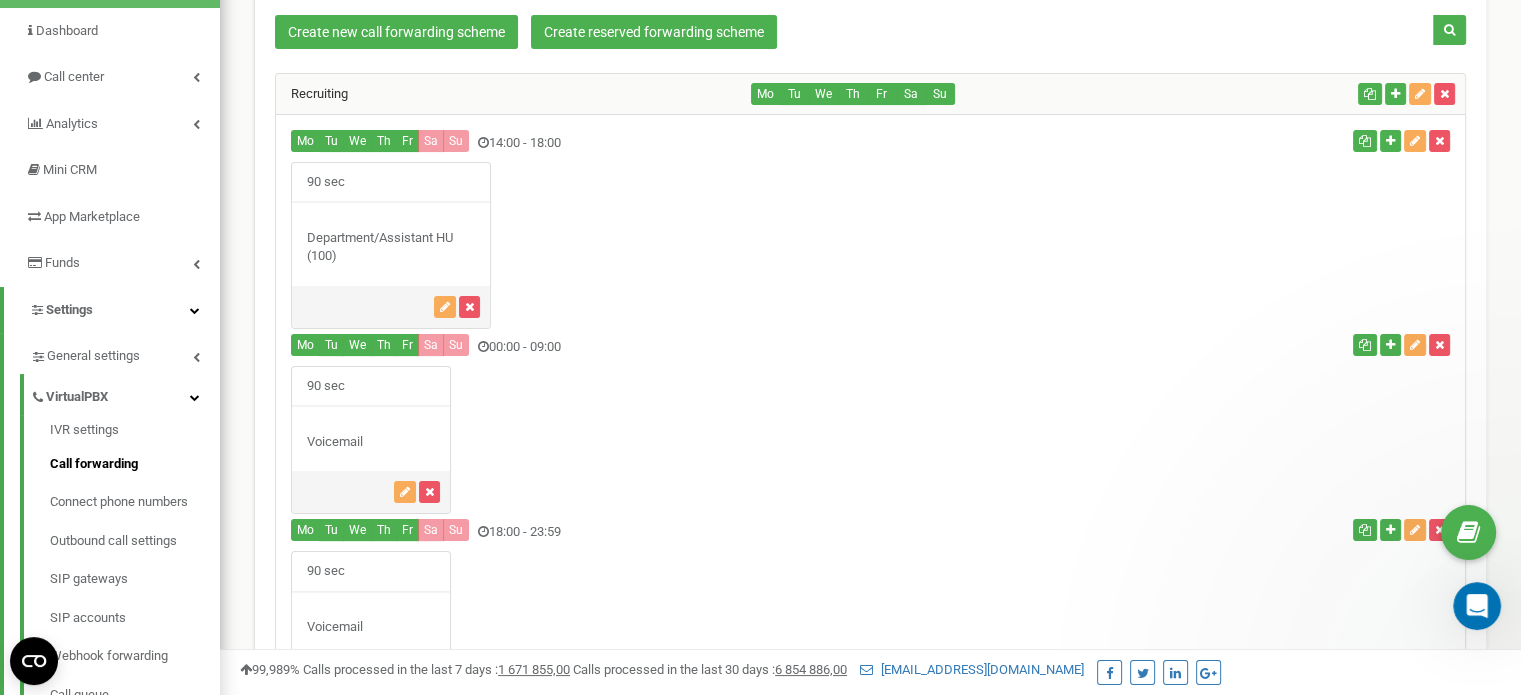 scroll, scrollTop: 0, scrollLeft: 0, axis: both 